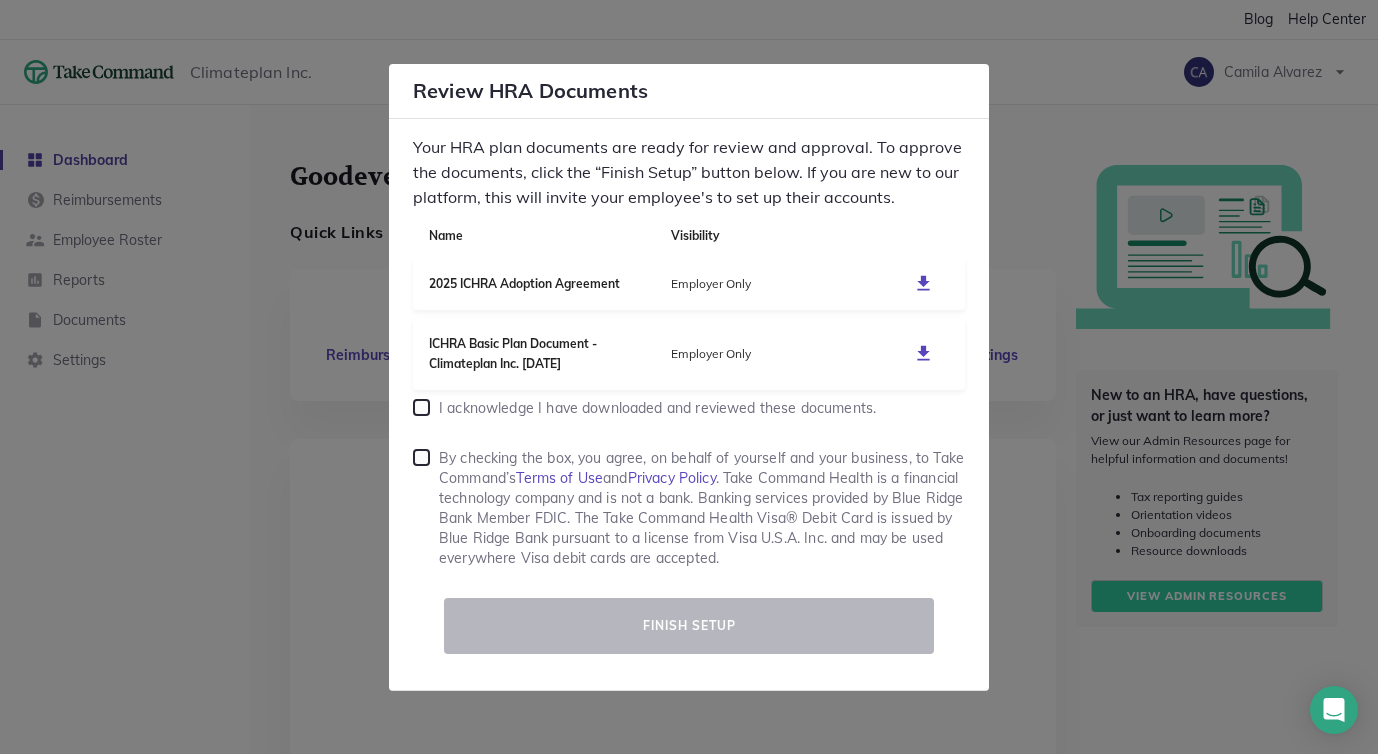 scroll, scrollTop: 0, scrollLeft: 0, axis: both 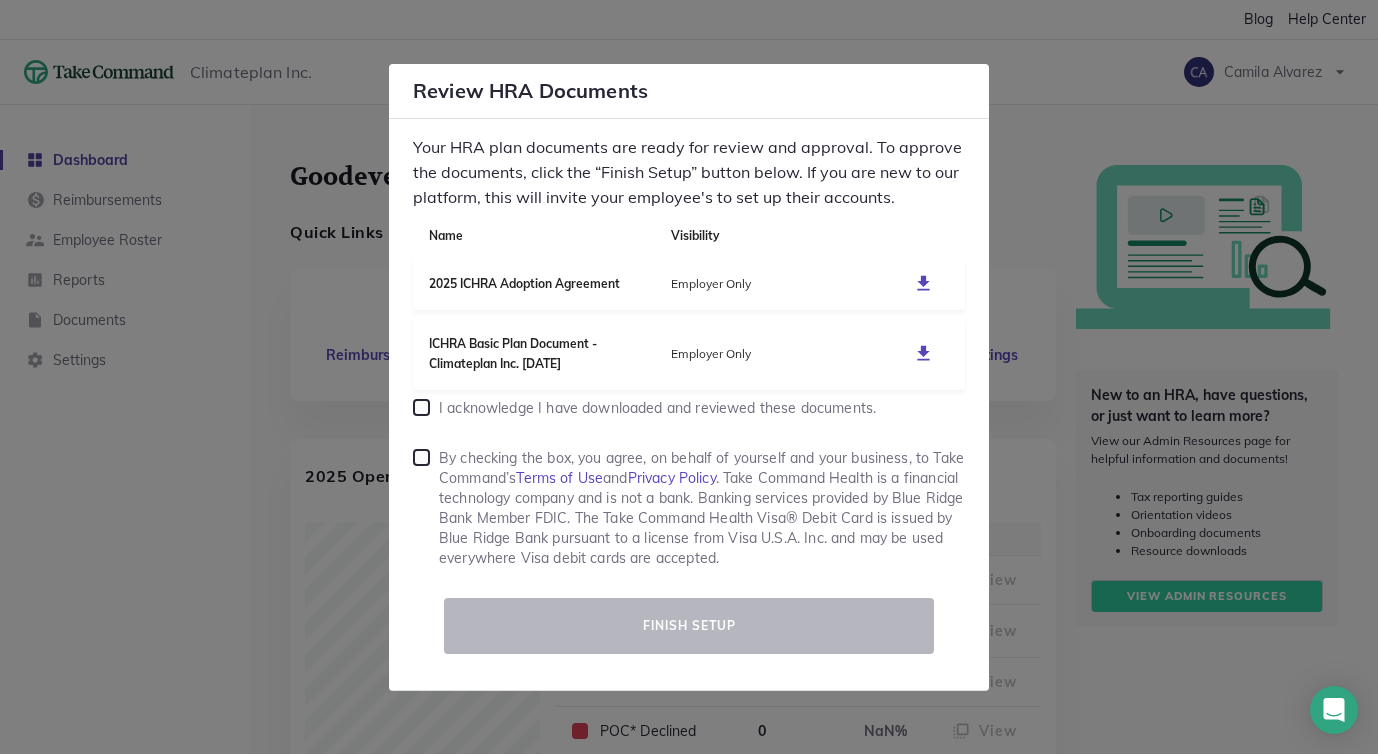 click at bounding box center [421, 407] 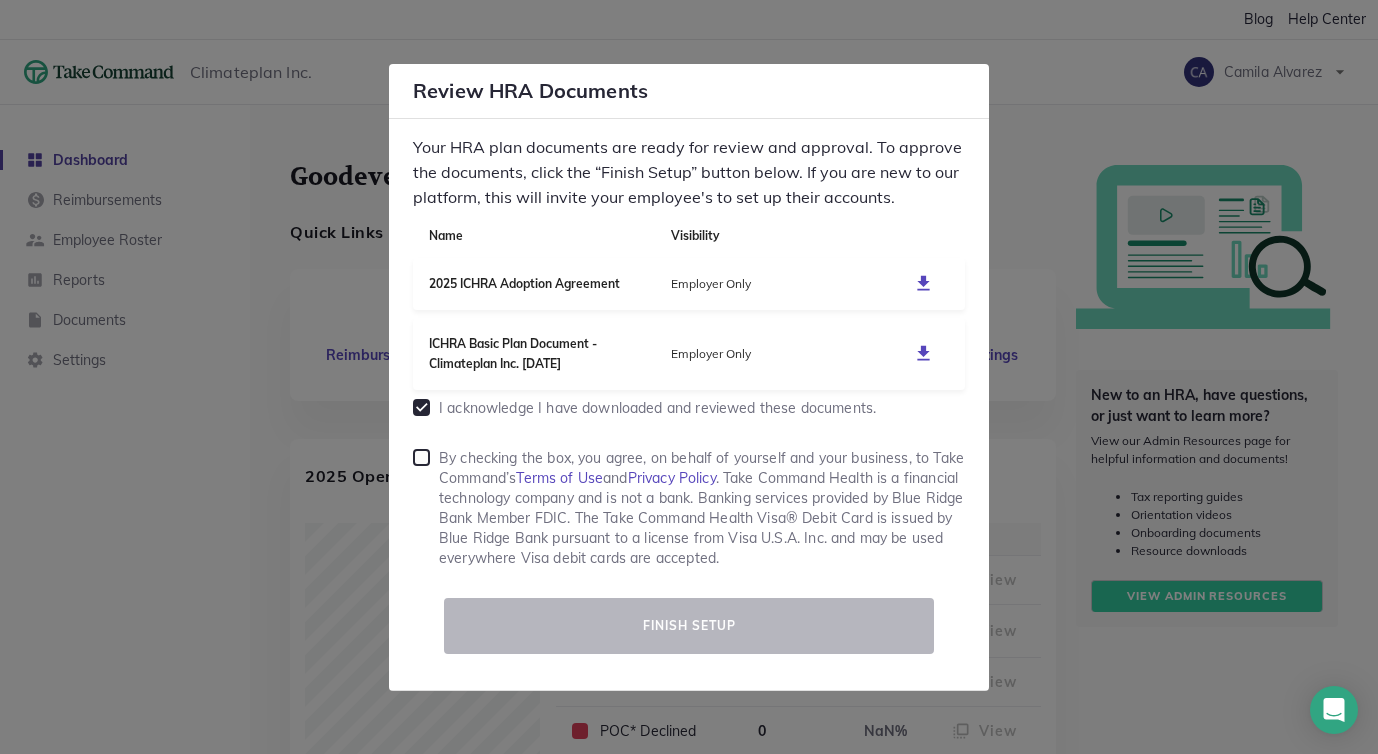 checkbox on "true" 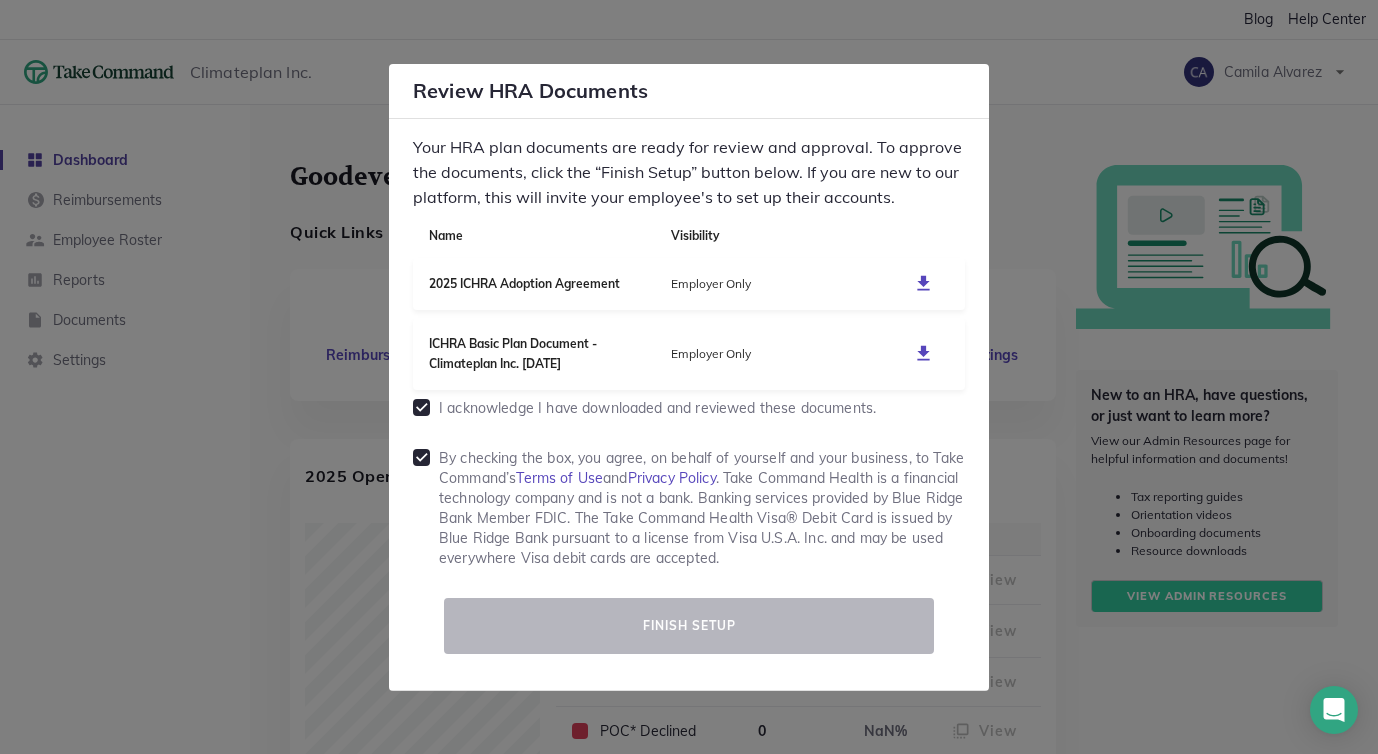 checkbox on "true" 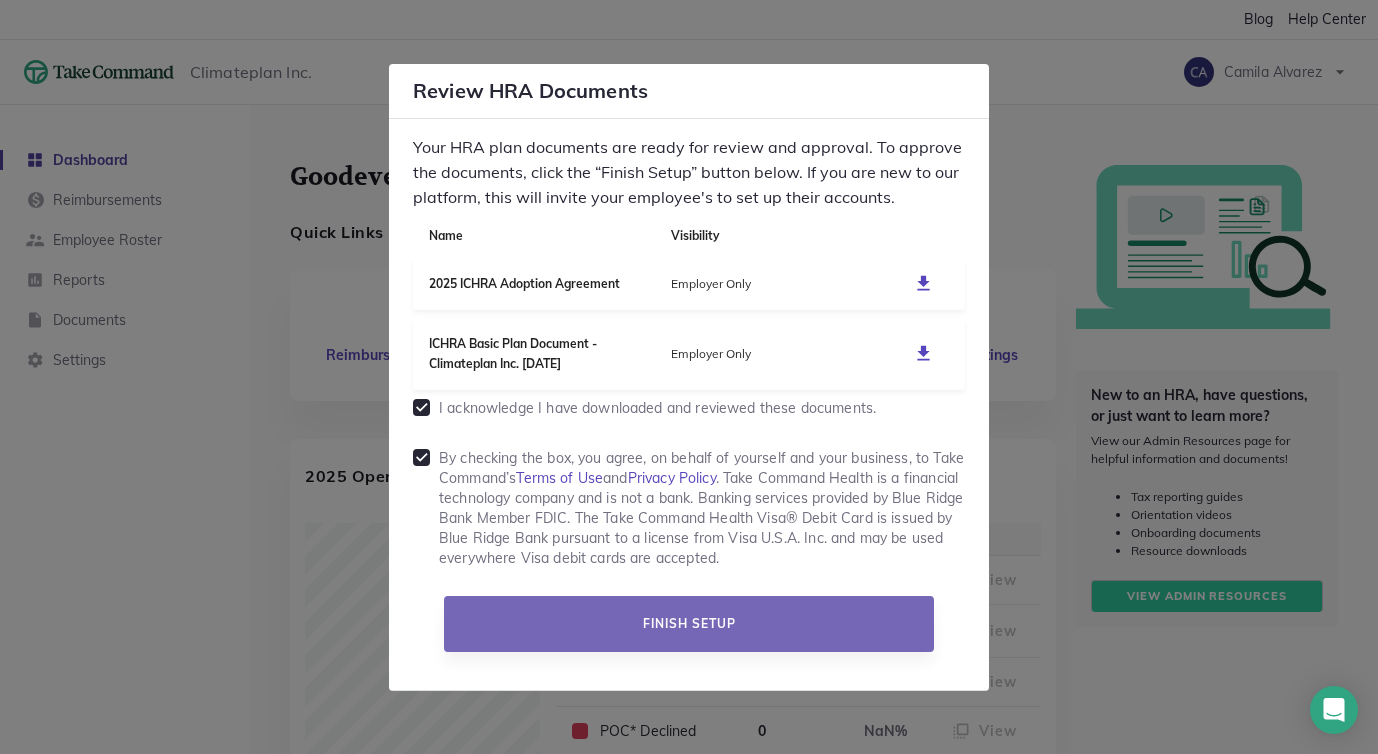 click on "Finish Setup" at bounding box center [689, 624] 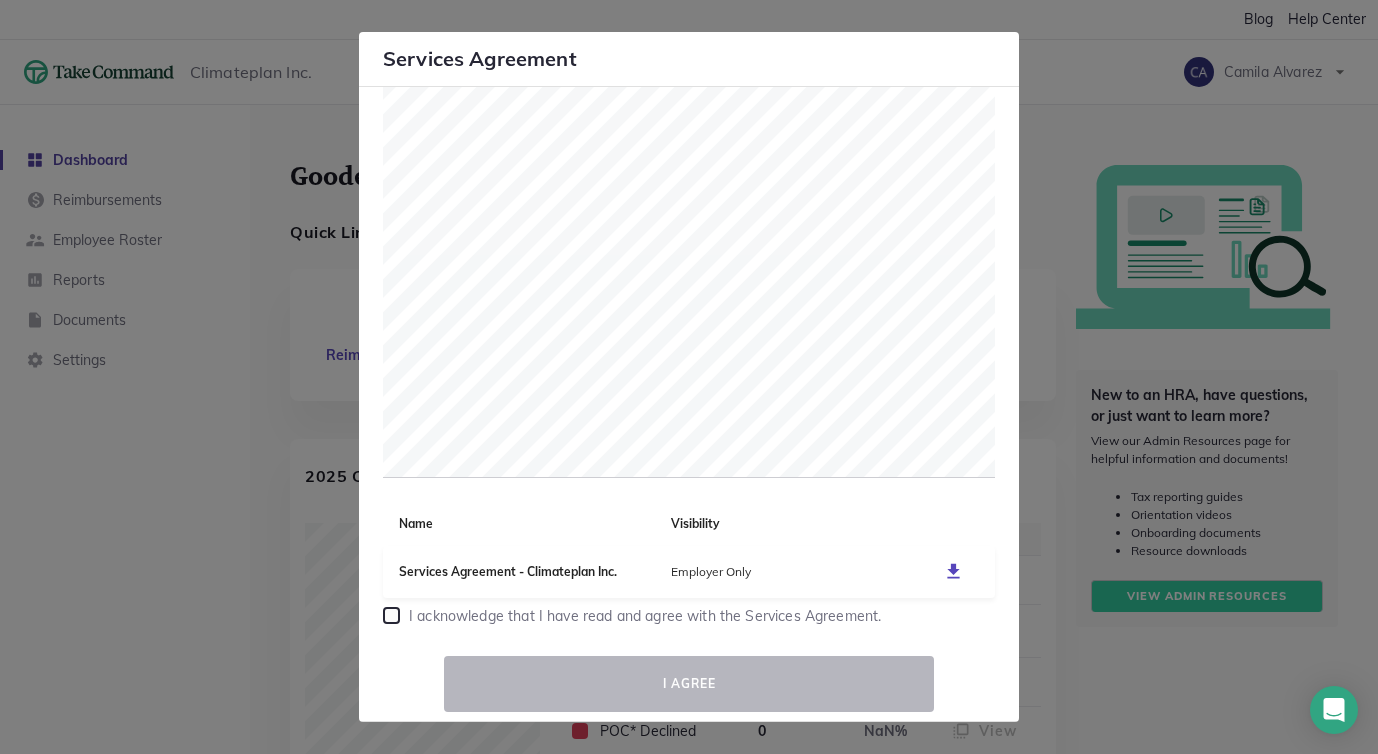 scroll, scrollTop: 13780, scrollLeft: 0, axis: vertical 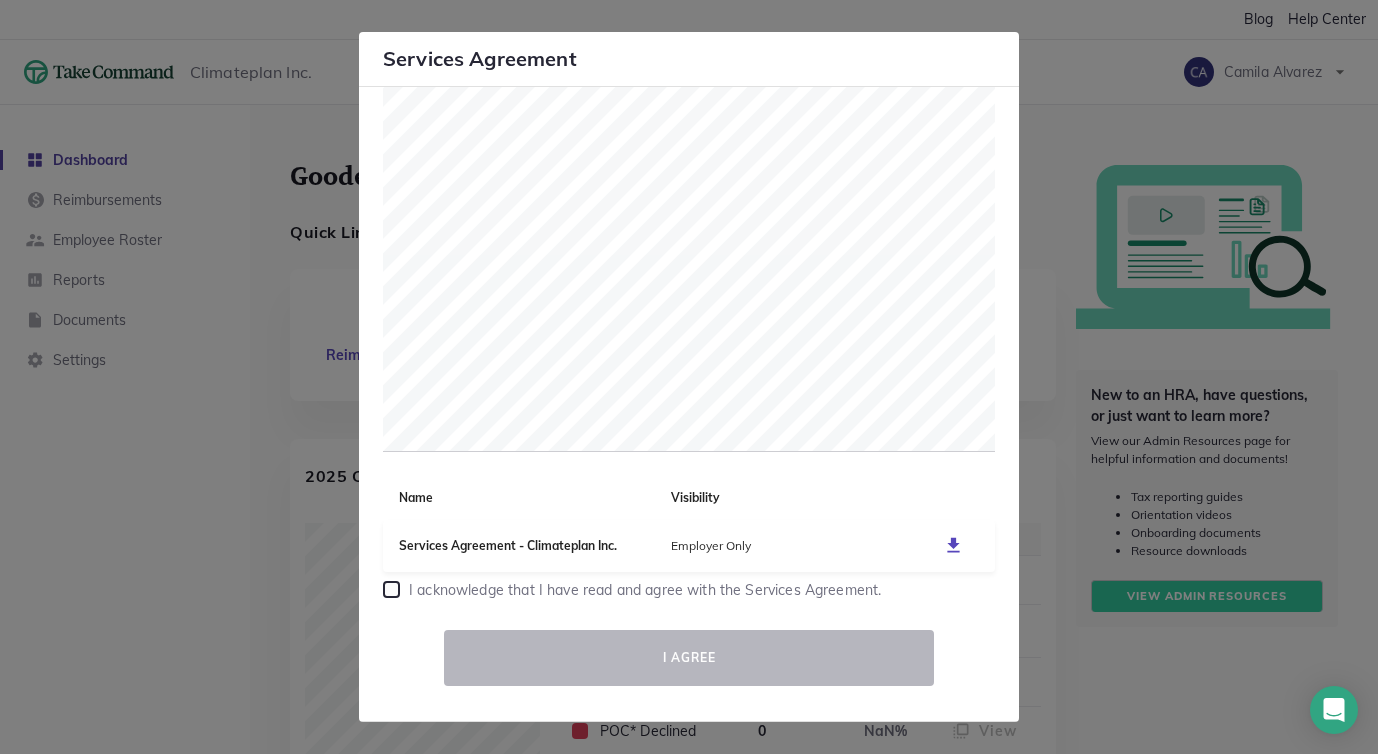 click at bounding box center (391, 589) 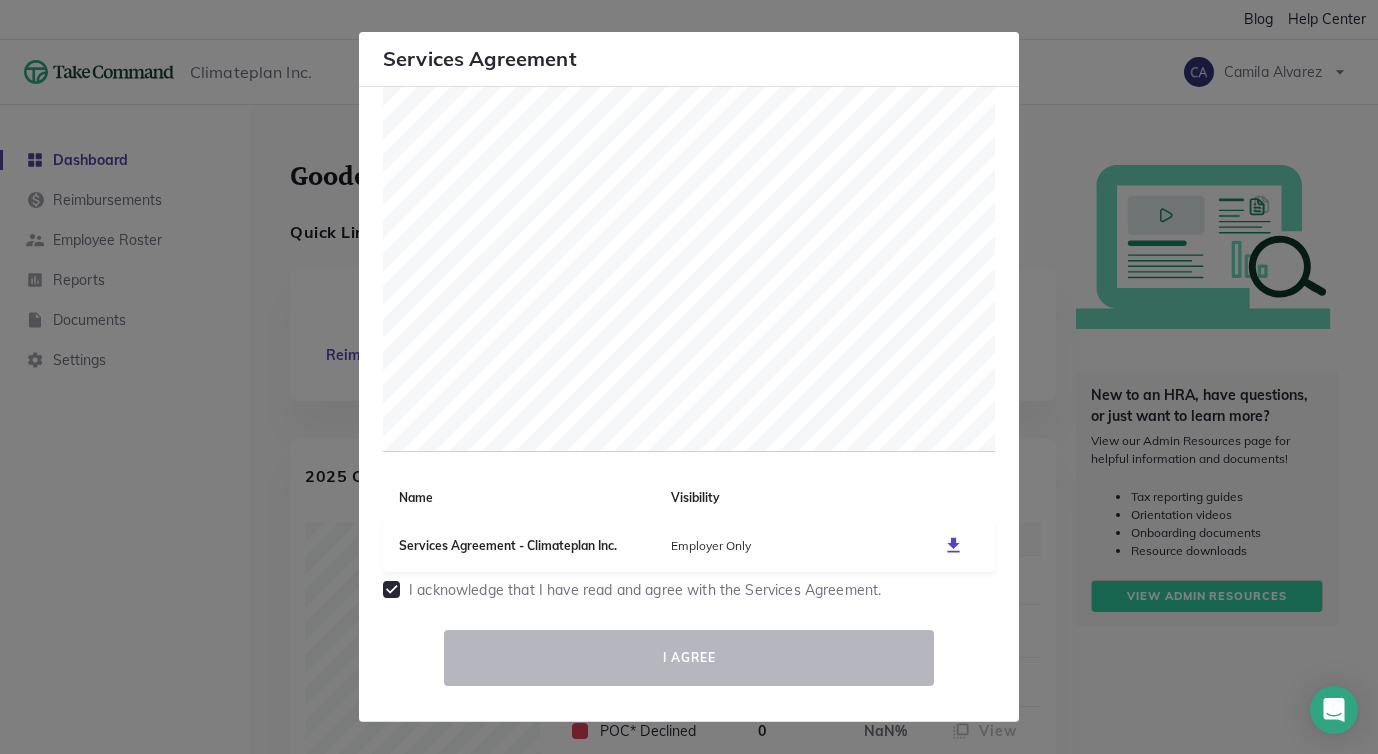 checkbox on "true" 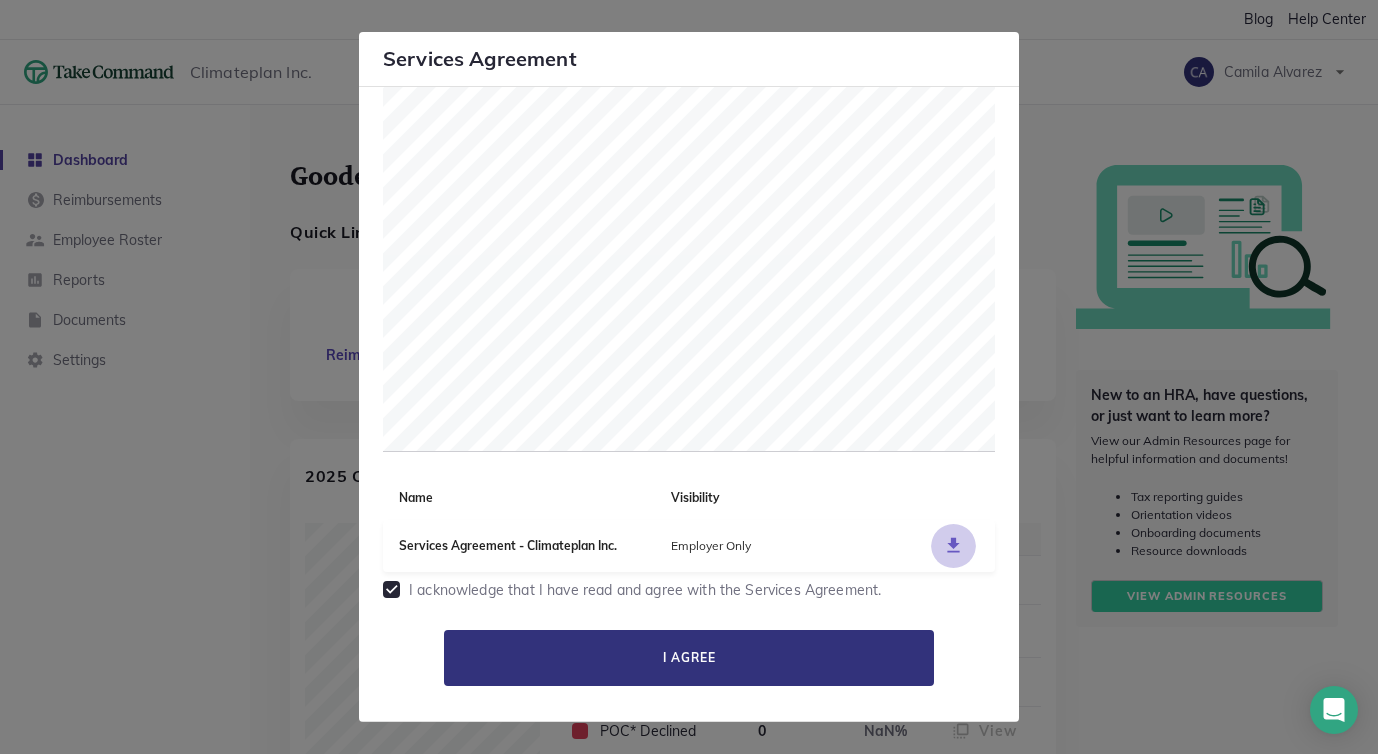 click at bounding box center (953, 545) 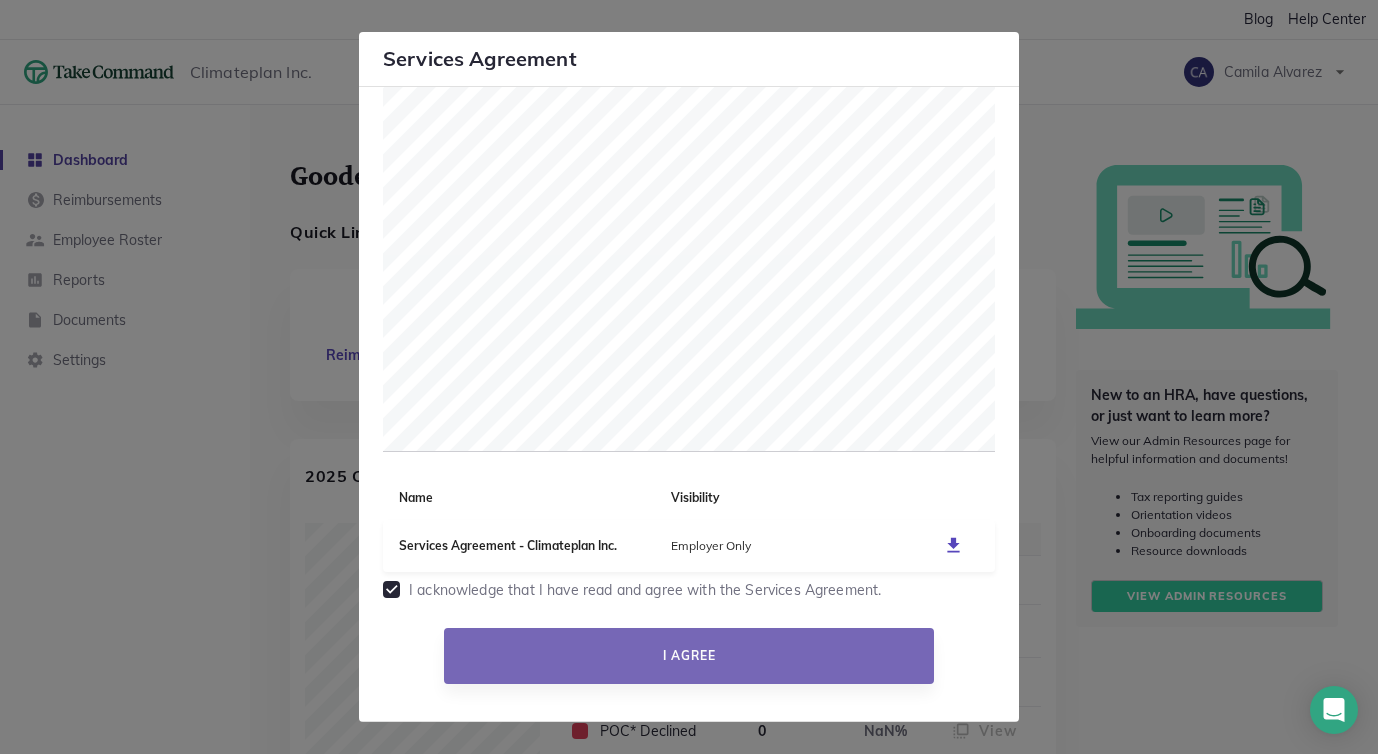 click on "I Agree" at bounding box center [689, 656] 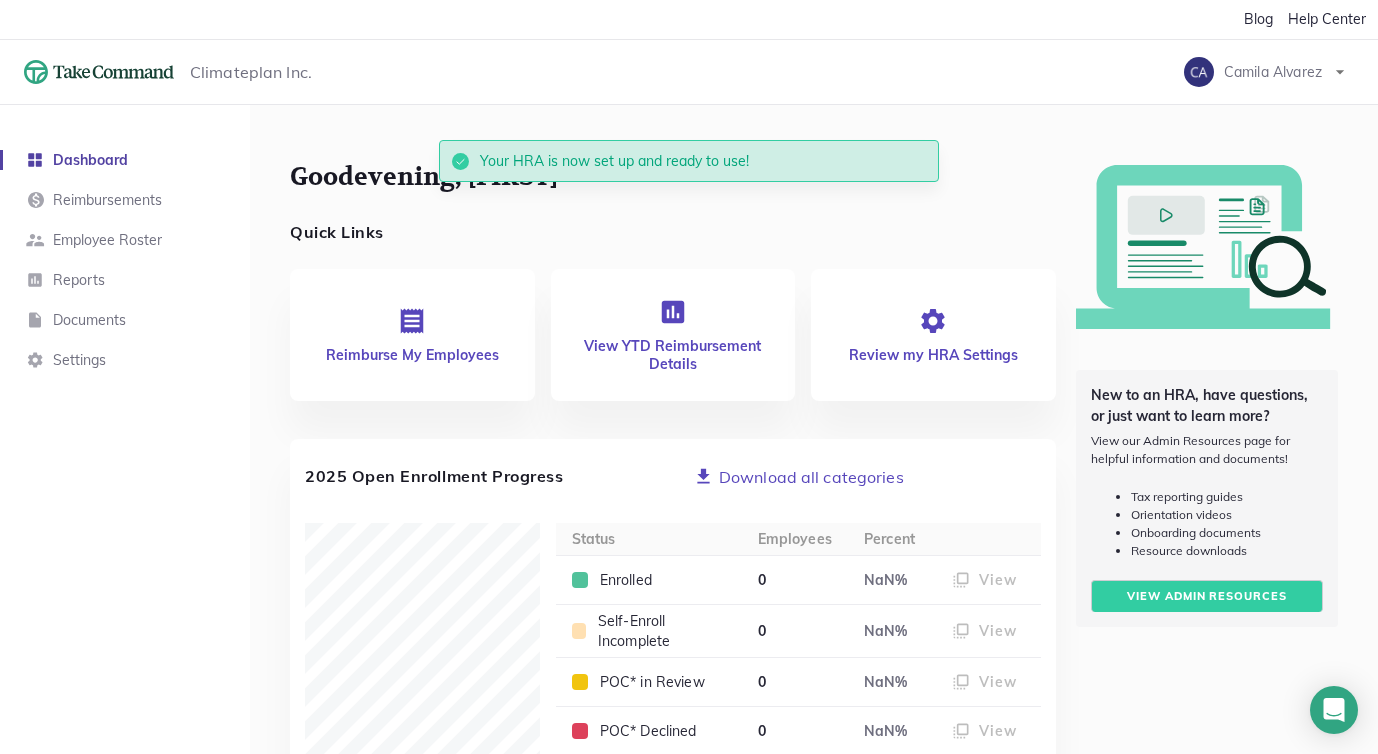 click on "Good evening , Camila Quick Links Reimburse My Employees View YTD Reimbursement Details Review my HRA Settings 2025 Open Enrollment Progress Download all categories Status Employees Percent Enrolled 0 0.0 % View Self-Enroll Incomplete 0 0.0 % View POC* in Review 0 0.0 % View POC* Declined 0 0.0 % View Waived 0 0.0 % View Opted Out 0 0.0 % View Expired 0 0.0 % View Currently Shopping 0 0.0 % View Not Started 0 0.0 % View Ineligible 0 0.0 % View *POC stands for Proof of Coverage. Employees upload their plan info to our compliance team to review. Your overview data will appear here once you have had some reimbursements. Payments Overview $ 0 Reimbursements Owed Next Report $ 2,868 Total Monthly Offered $ 0 Total Unclaimed Balance" at bounding box center [673, 1062] 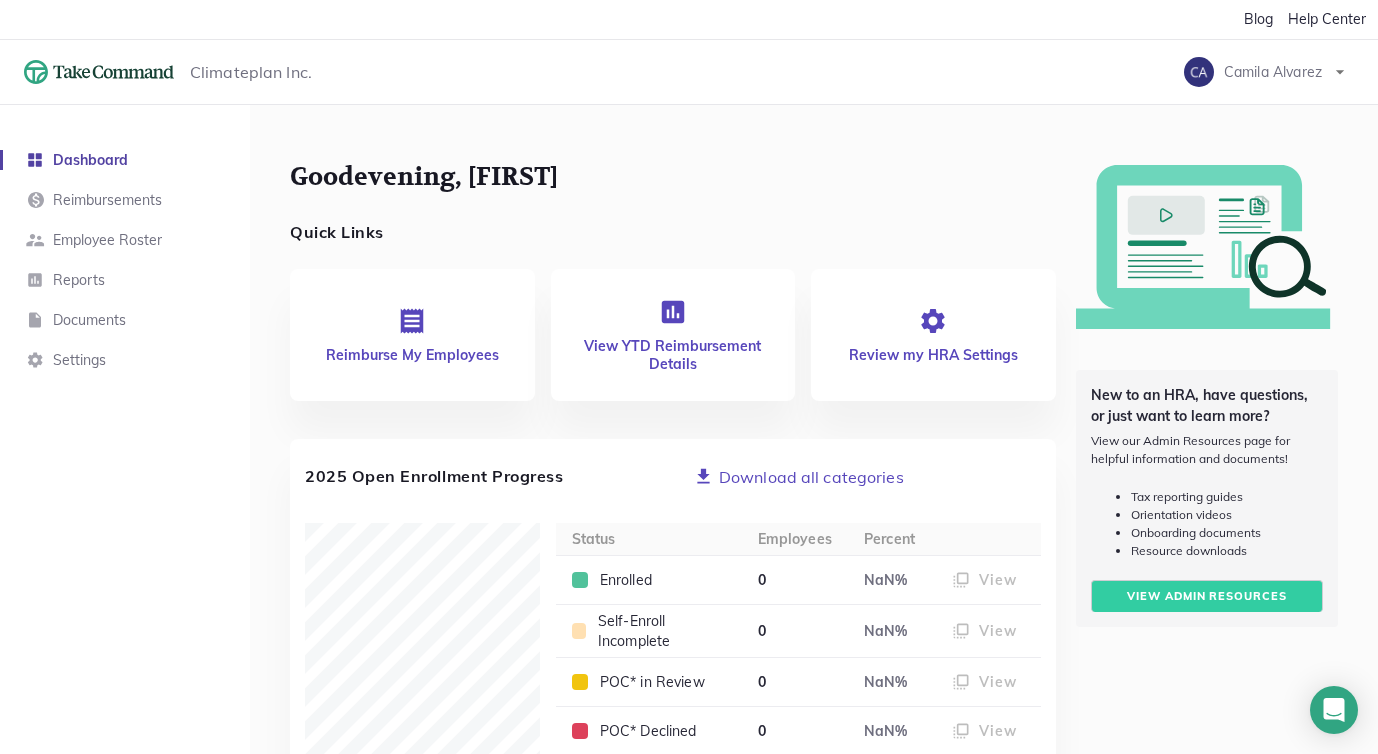 click on "Good evening, [FIRST]" at bounding box center [673, 192] 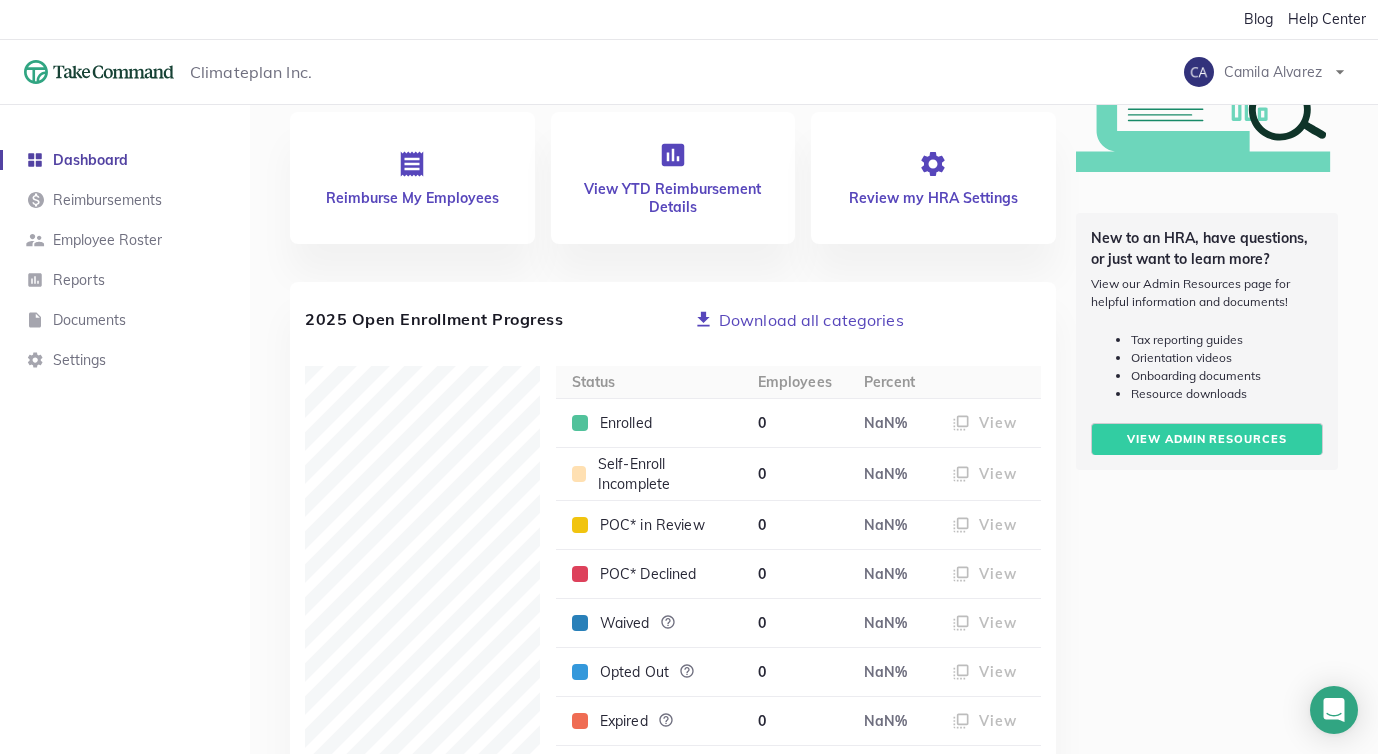 scroll, scrollTop: 0, scrollLeft: 0, axis: both 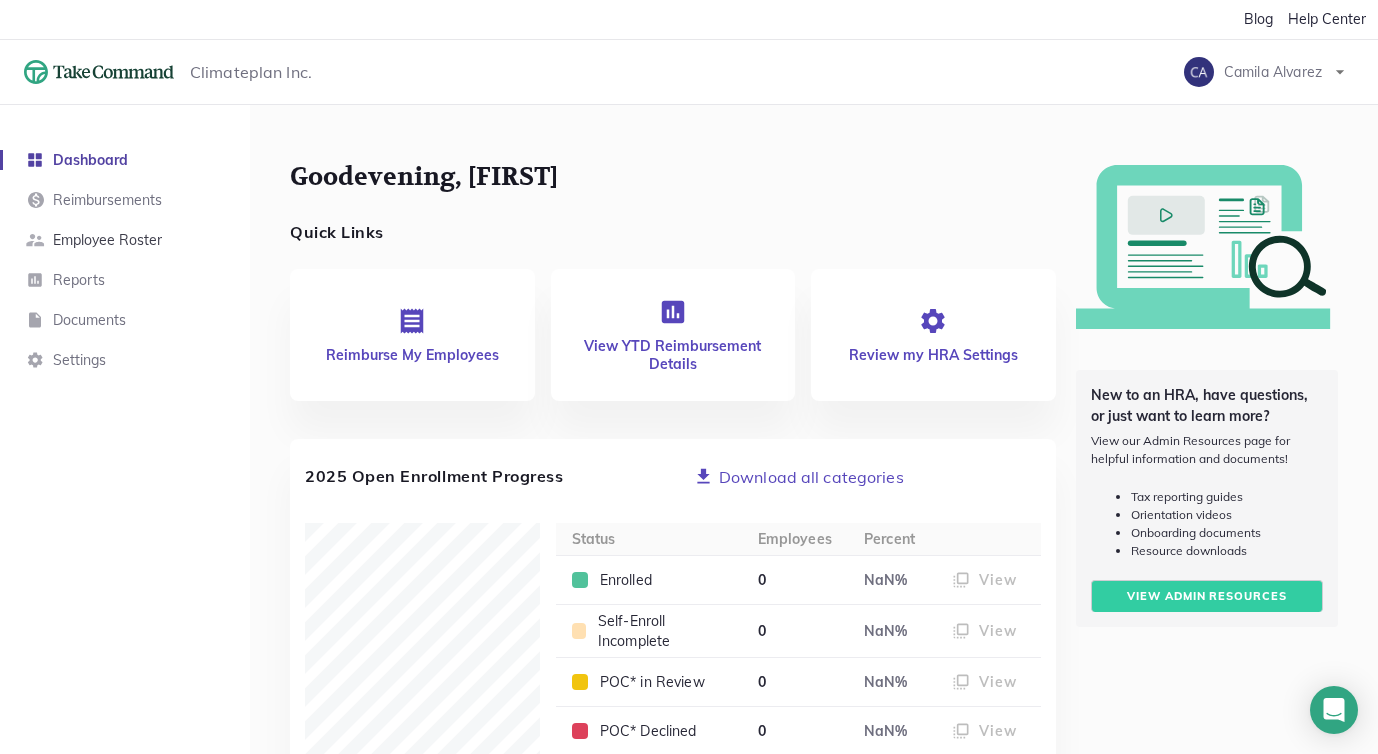 click on "Employee Roster" at bounding box center [107, 240] 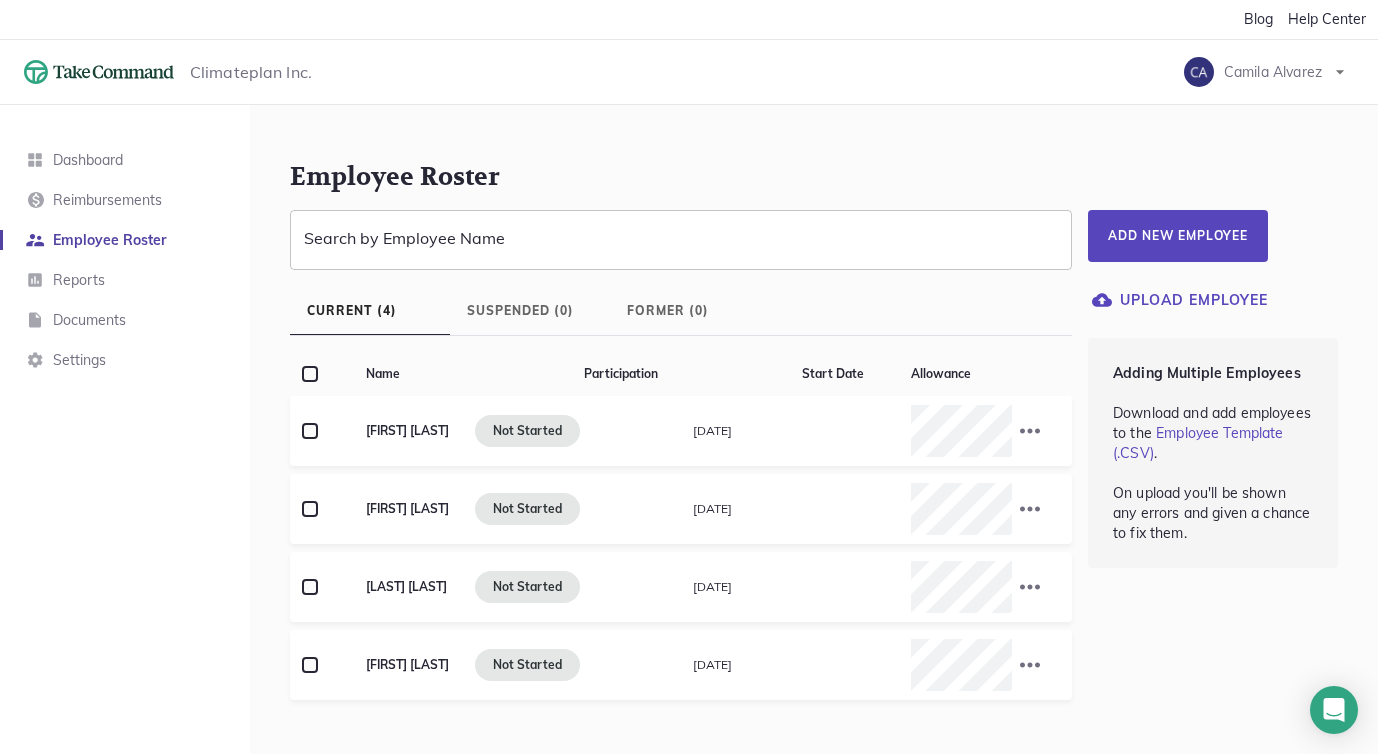 scroll, scrollTop: 20, scrollLeft: 0, axis: vertical 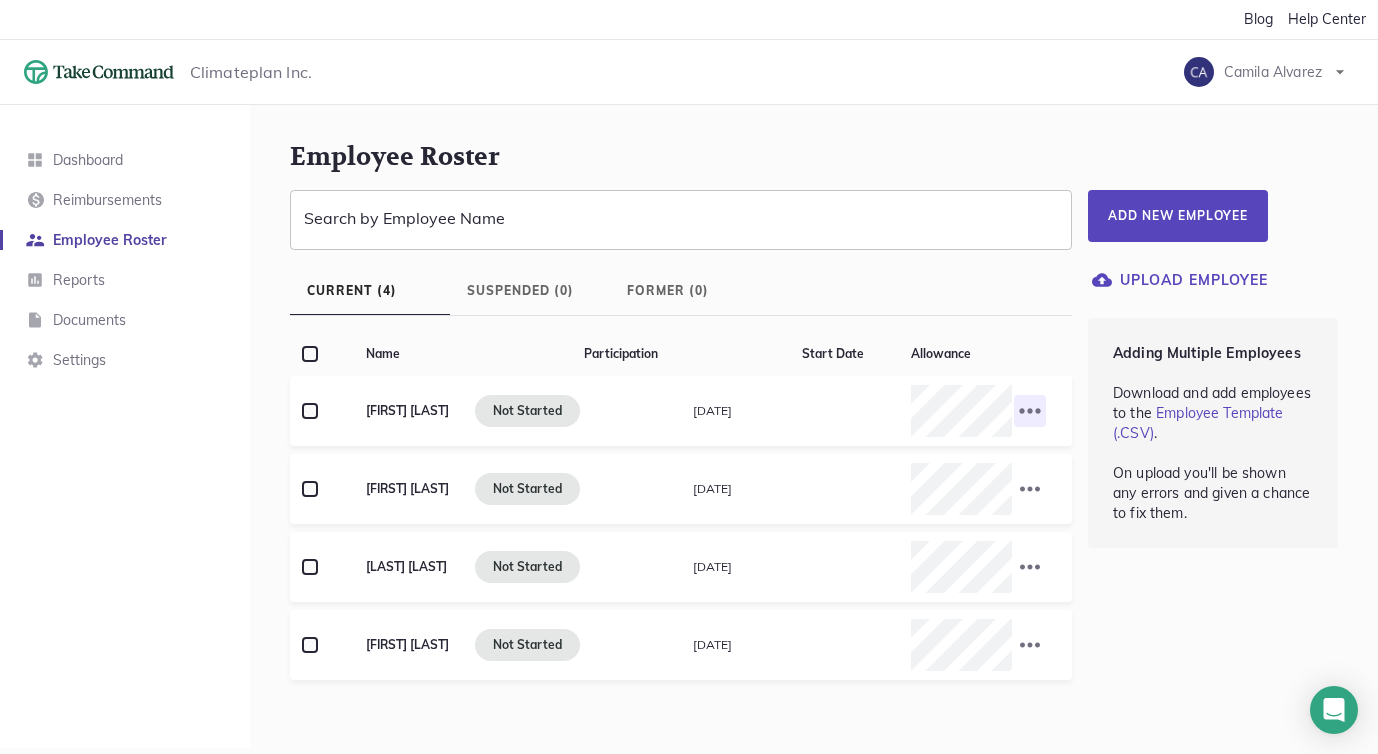 click at bounding box center (1030, 411) 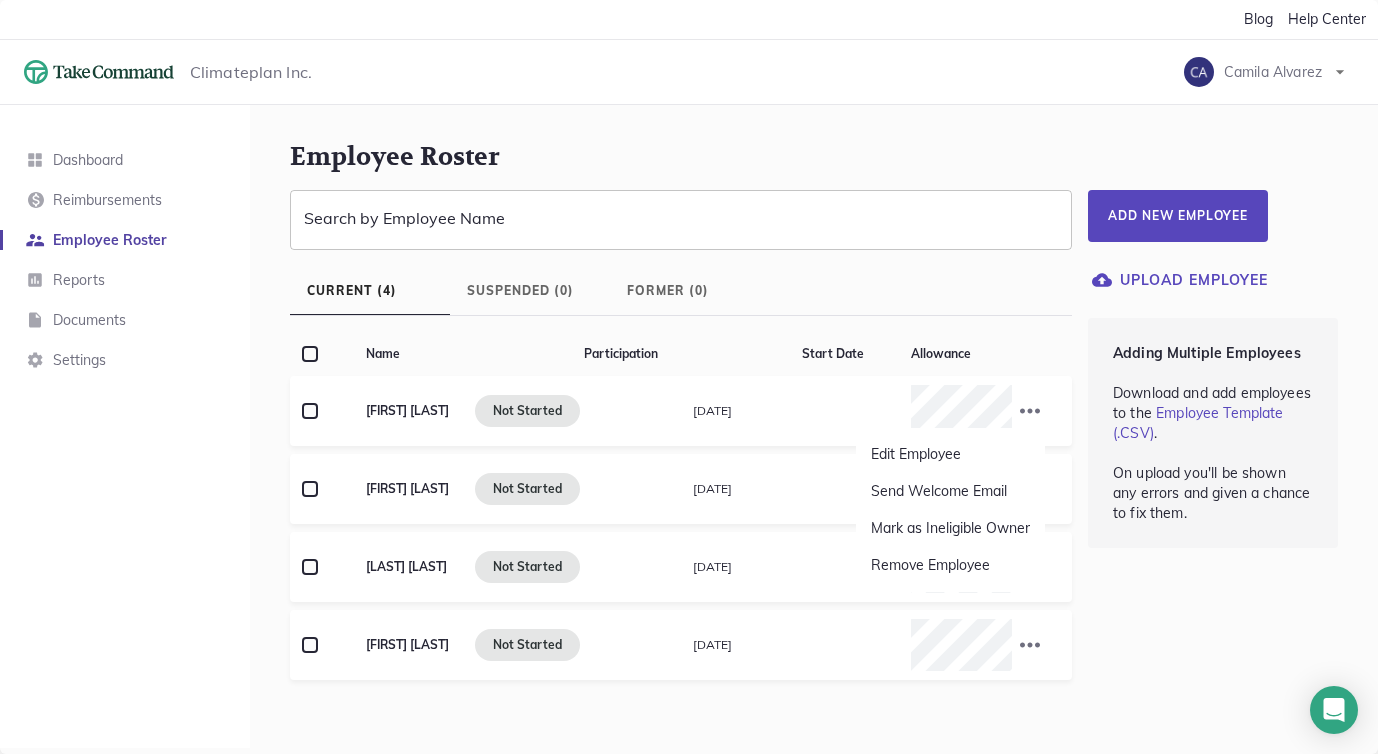 click at bounding box center (689, 377) 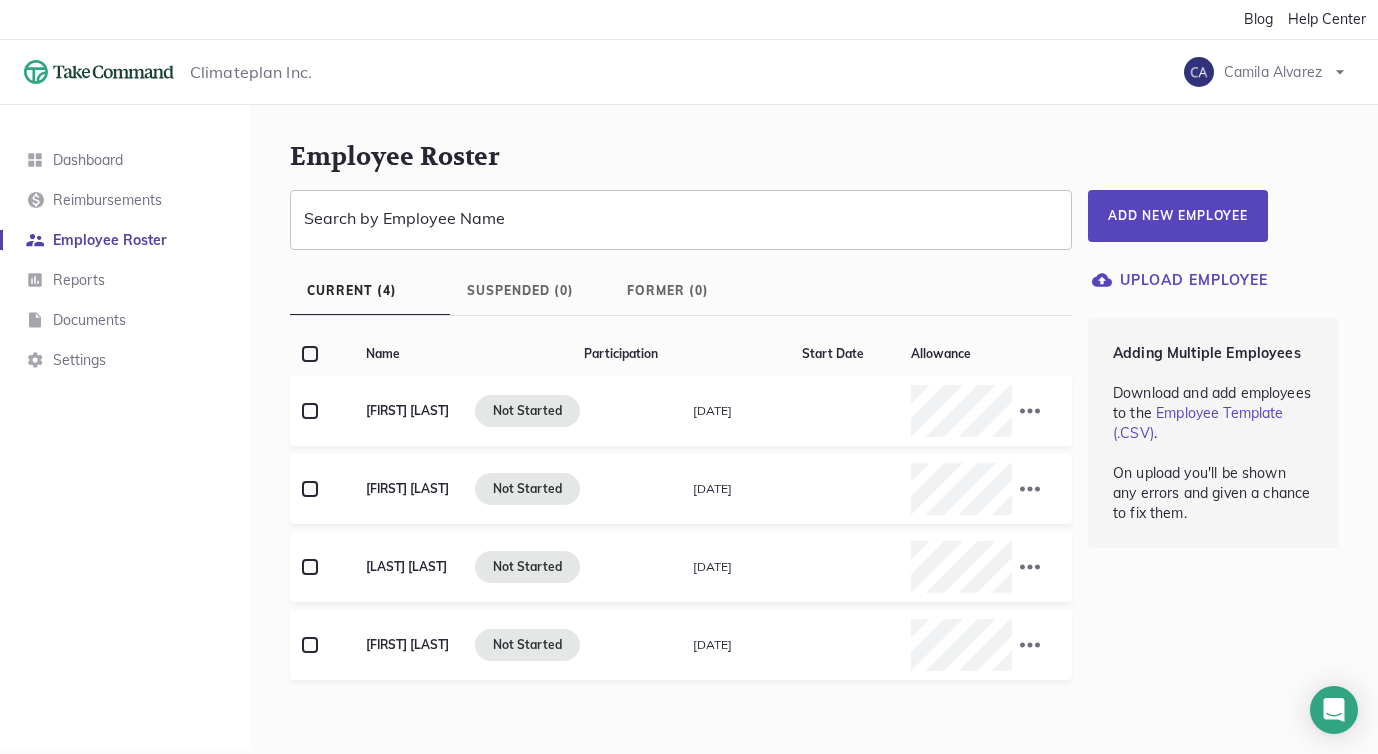 click on "Employee Roster" at bounding box center (814, 157) 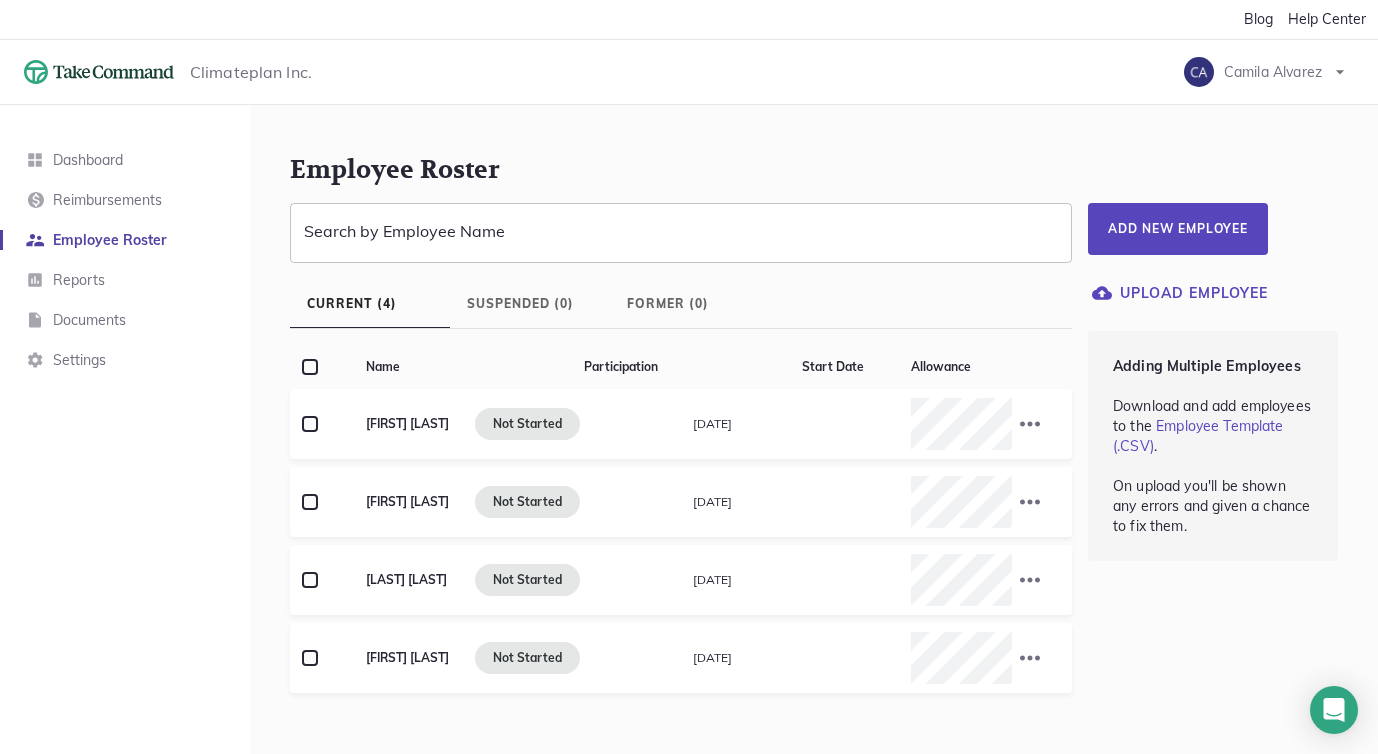 scroll, scrollTop: 1, scrollLeft: 0, axis: vertical 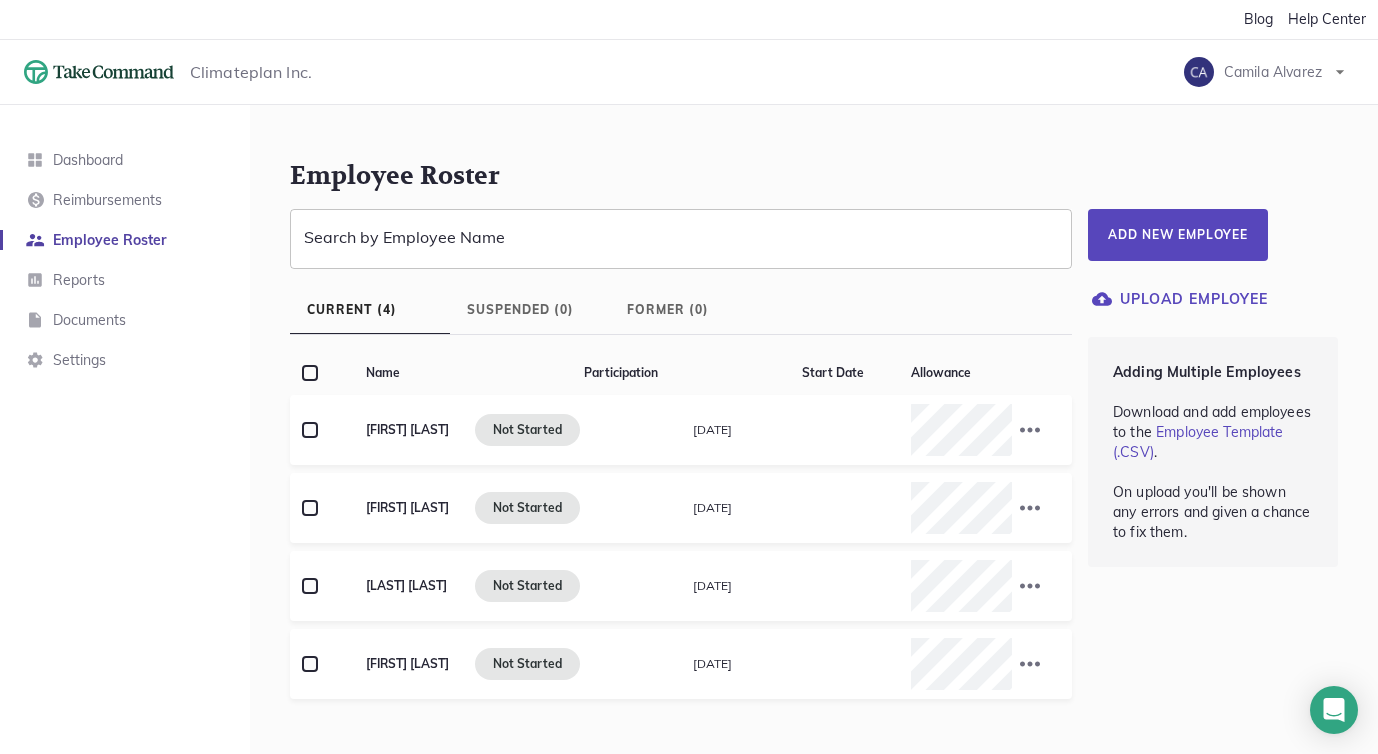 click on "Dashboard Reimbursements Employee Roster Reports Documents Settings" at bounding box center [125, 452] 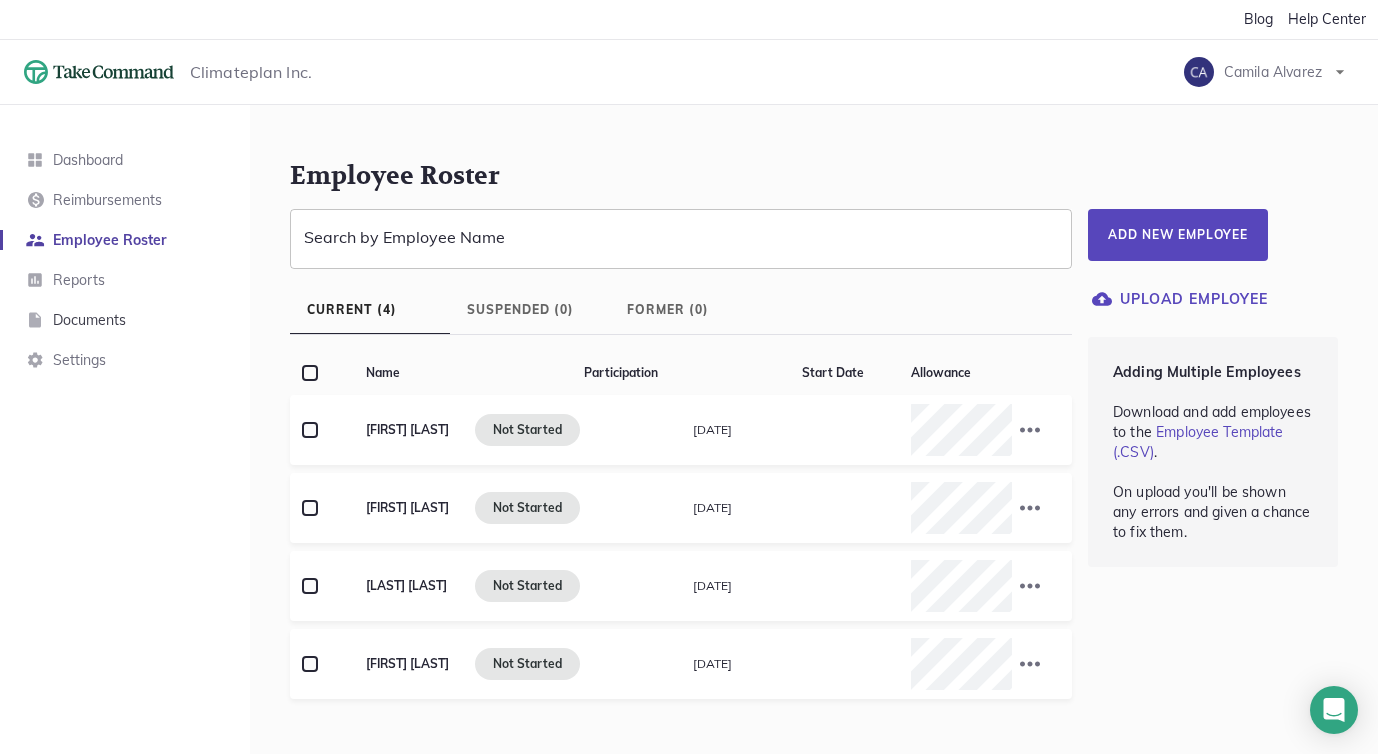 click on "Documents" at bounding box center [125, 320] 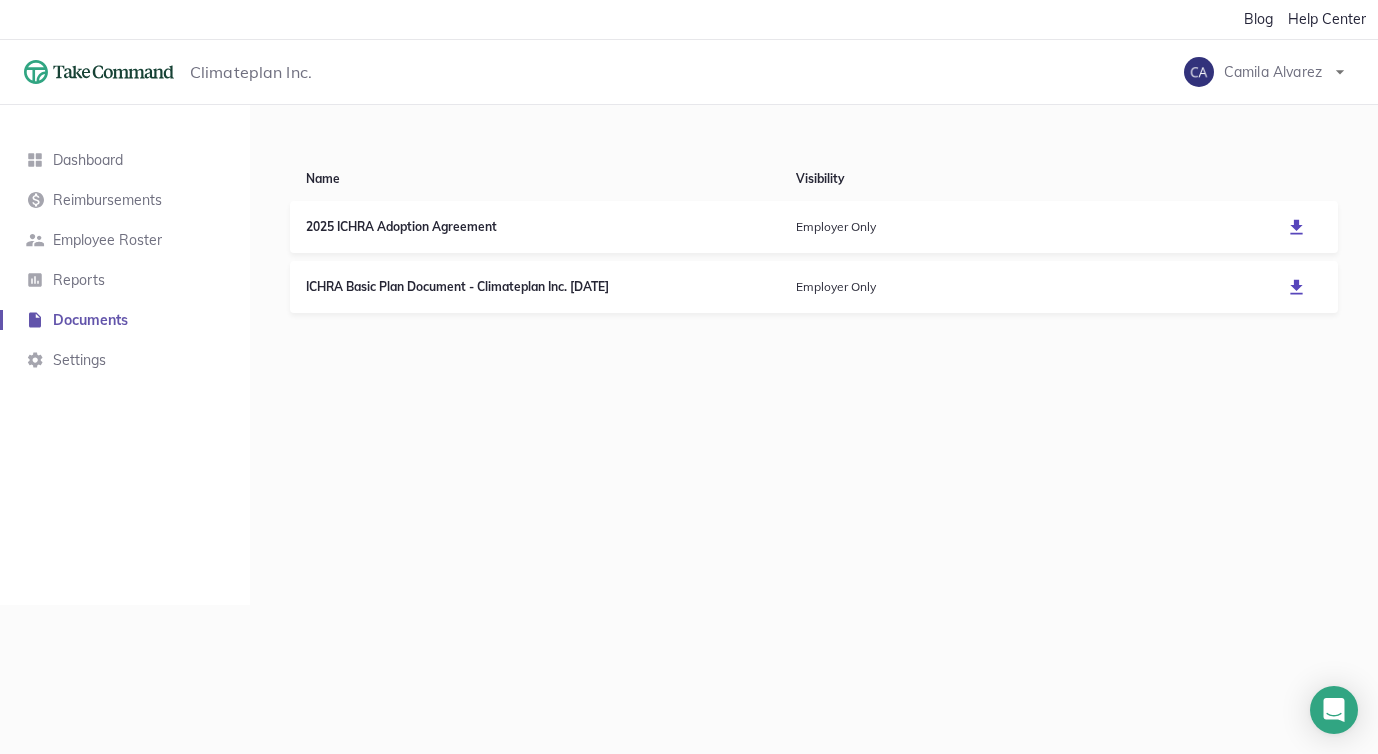 scroll, scrollTop: 0, scrollLeft: 0, axis: both 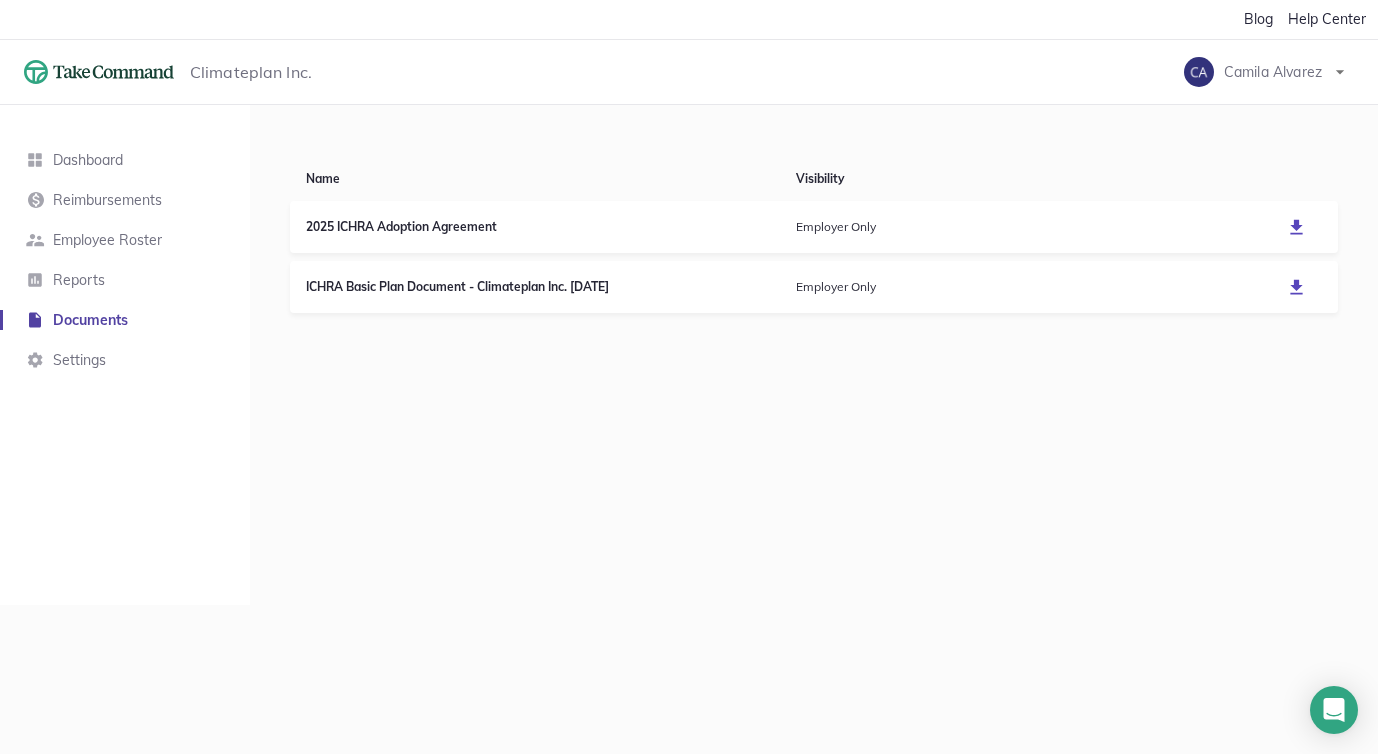 click on "Name Visibility 2025 ICHRA Adoption Agreement Employer Only ICHRA Basic Plan Document - Climateplan Inc. [DATE] Employer Only" at bounding box center (814, 355) 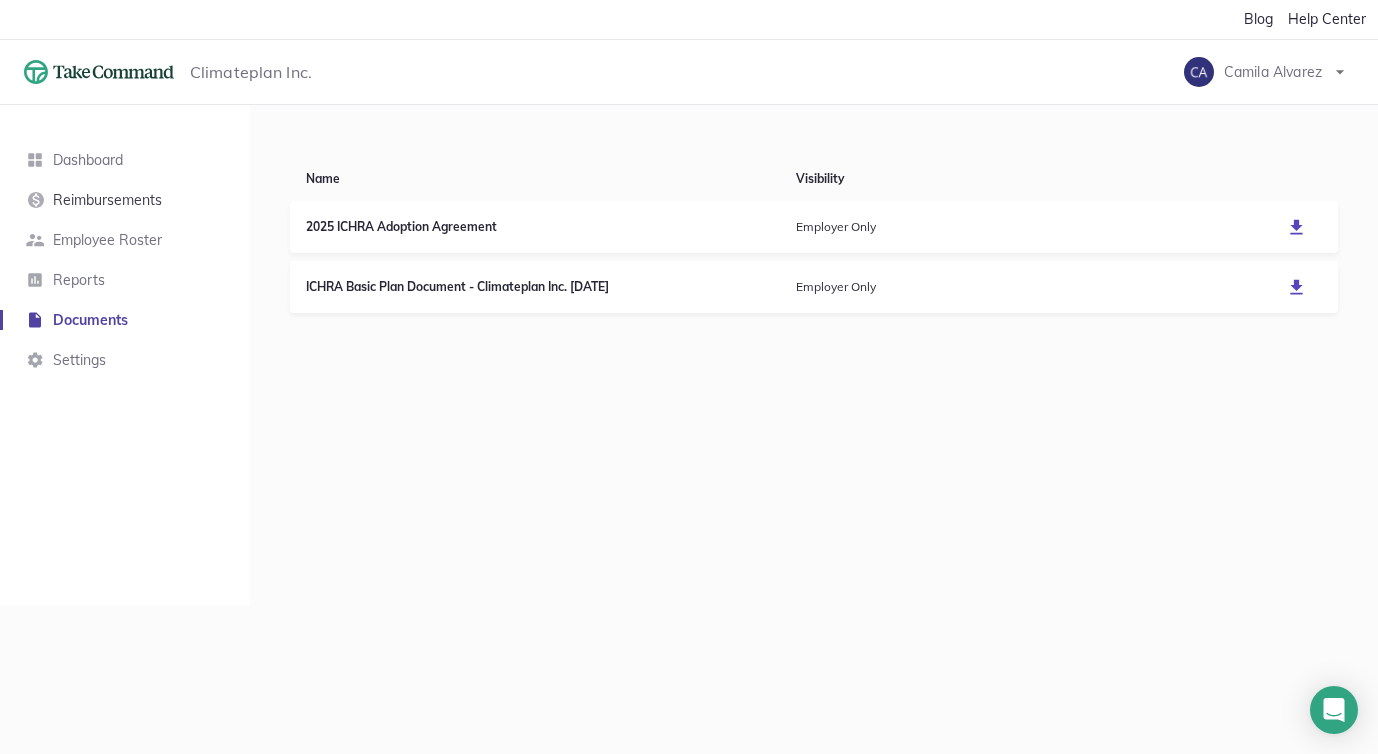 click on "Reimbursements" at bounding box center [125, 200] 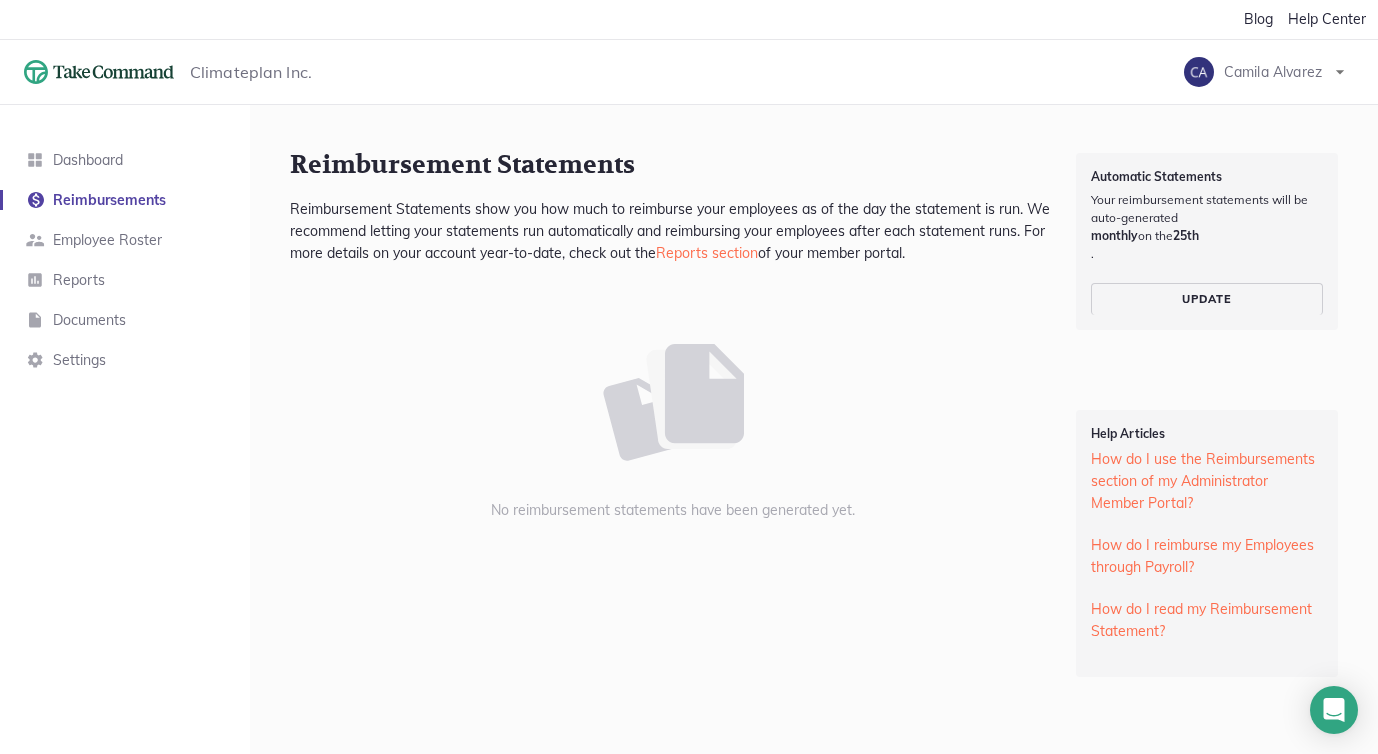 scroll, scrollTop: 0, scrollLeft: 0, axis: both 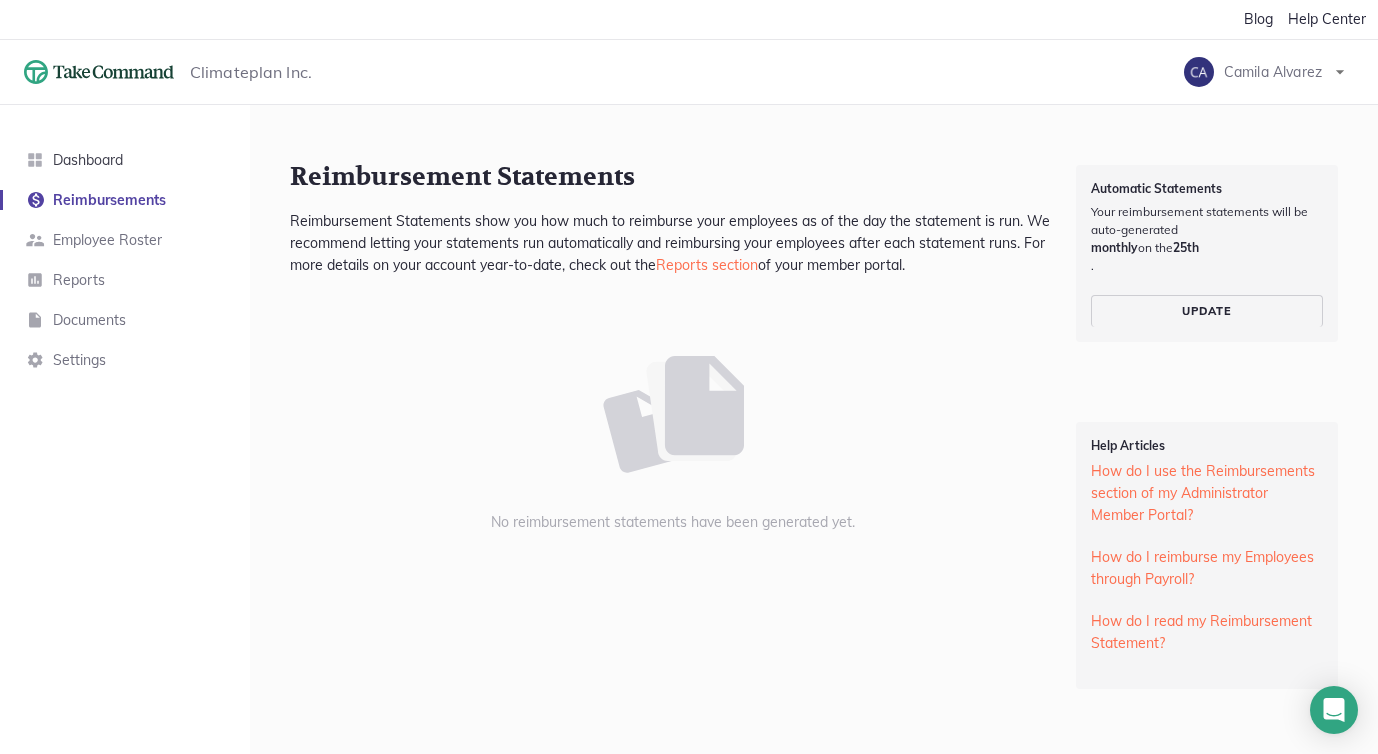 click on "Dashboard" at bounding box center [88, 160] 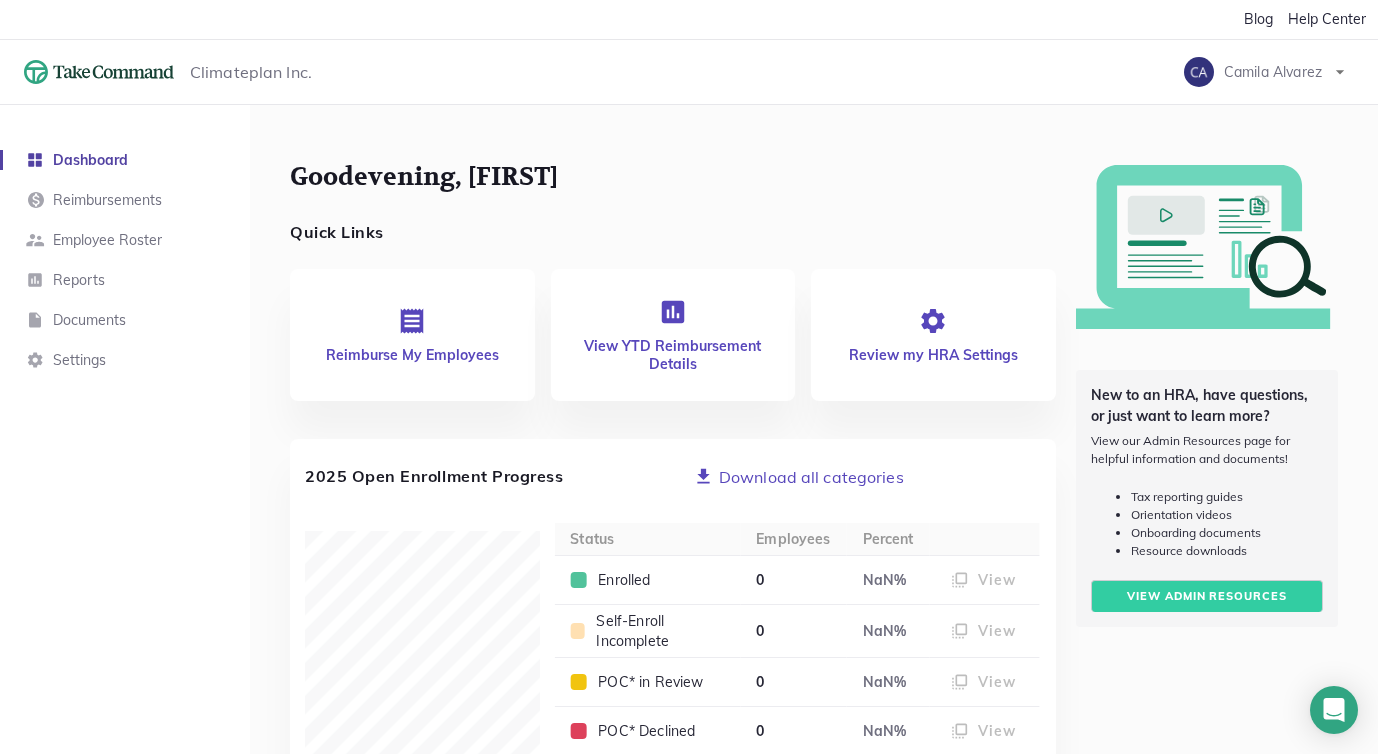 scroll, scrollTop: 998045, scrollLeft: 998622, axis: both 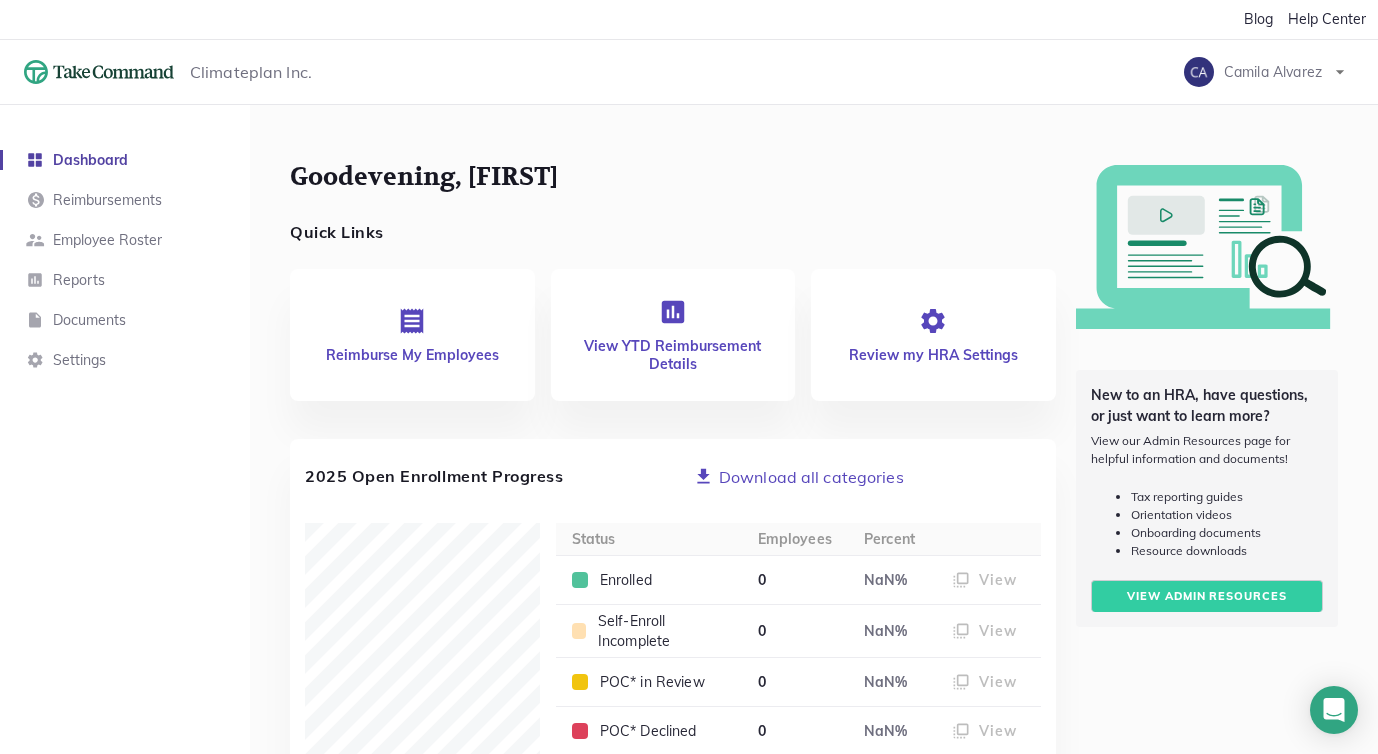 click on "Good evening , Camila Quick Links Reimburse My Employees View YTD Reimbursement Details Review my HRA Settings 2025 Open Enrollment Progress Download all categories Status Employees Percent Enrolled 0 NaN % View Self-Enroll Incomplete 0 NaN % View POC* in Review 0 NaN % View POC* Declined 0 NaN % View Waived 0 NaN % View Opted Out 0 NaN % View Expired 0 NaN % View Currently Shopping 0 NaN % View Not Started 0 NaN % View Ineligible 0 NaN % View *POC stands for Proof of Coverage. Employees upload their plan info to our compliance team to review. Your overview data will appear here once you have had some reimbursements. Payments Overview $ 0 Reimbursements Owed Next Report $ 2,868 Total Monthly Offered $ 0 Total Unclaimed Balance New to an HRA, have questions, or just want to learn more? View our Admin Resources page for helpful information and documents! Tax reporting guides Orientation videos Onboarding documents Resource downloads View Admin Resources" at bounding box center [814, 1082] 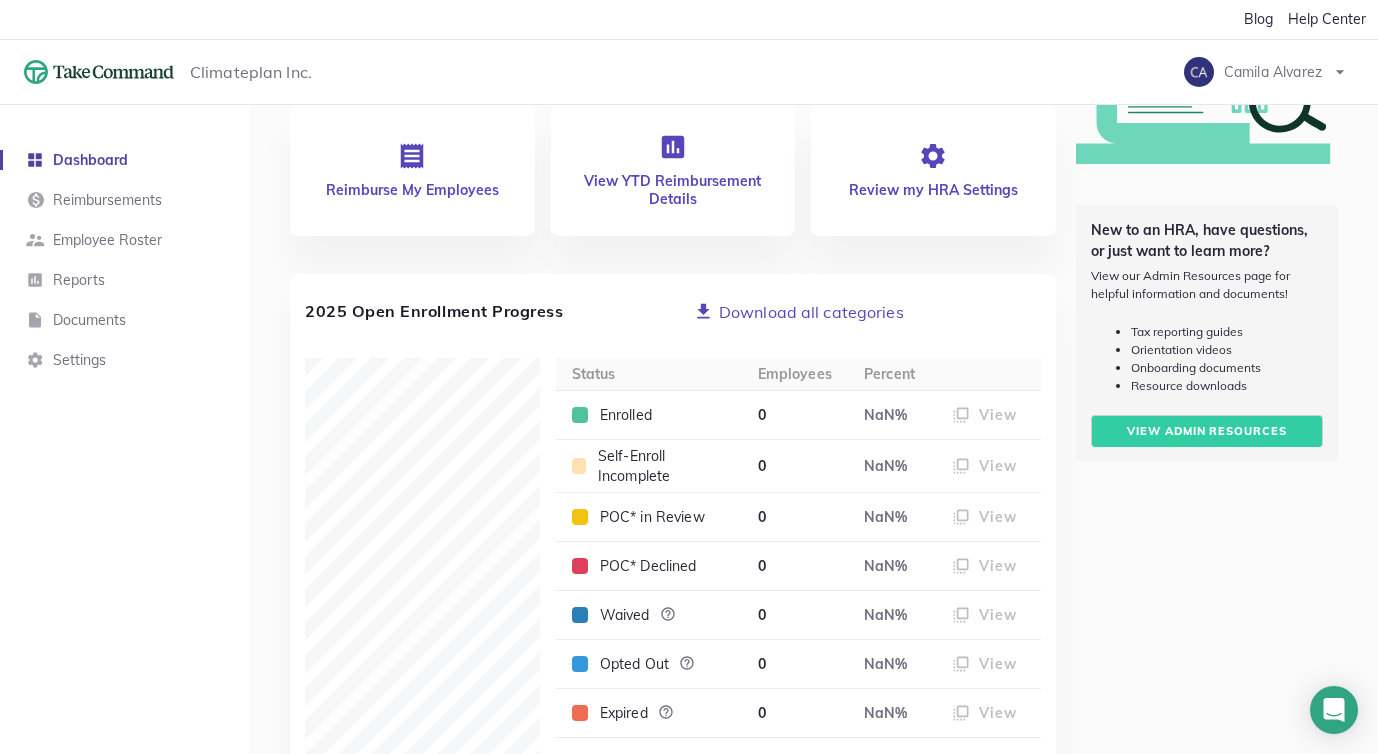 scroll, scrollTop: 184, scrollLeft: 0, axis: vertical 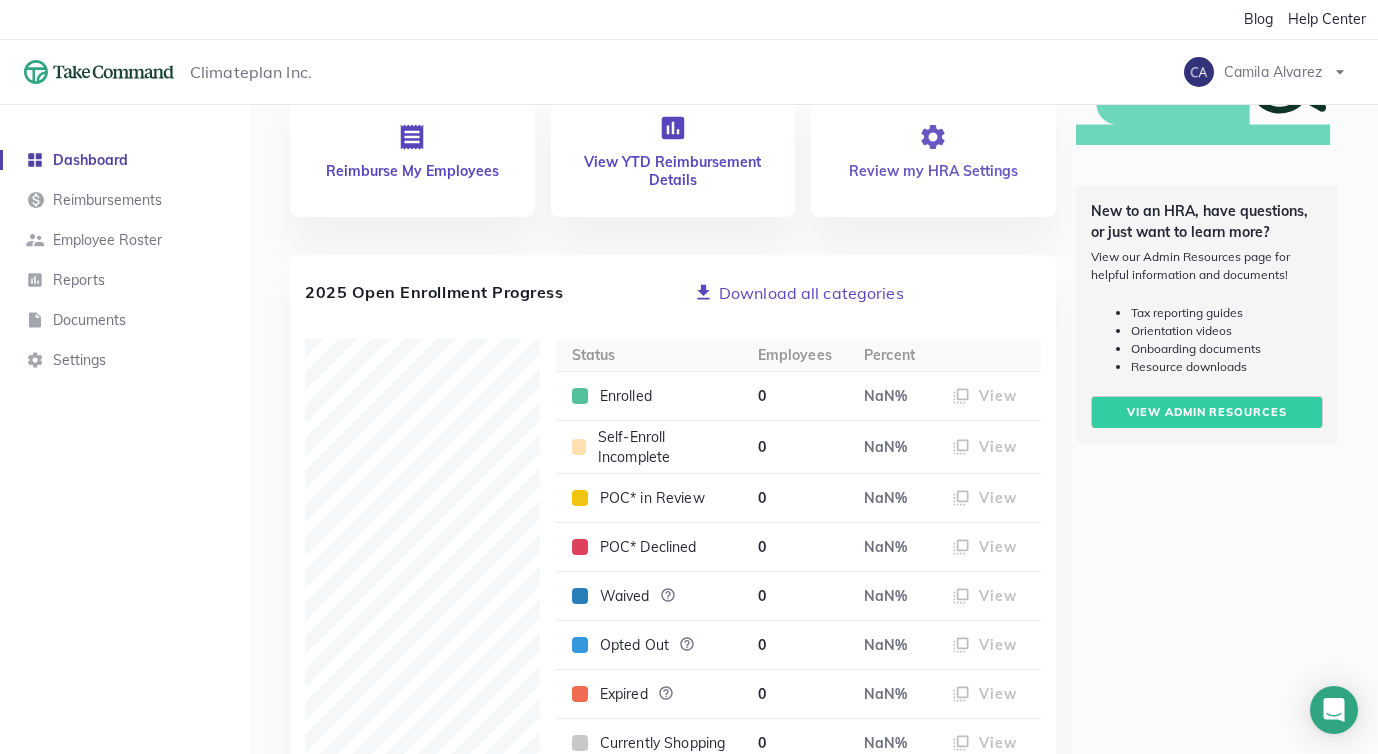 click on "Review my HRA Settings" at bounding box center [933, 166] 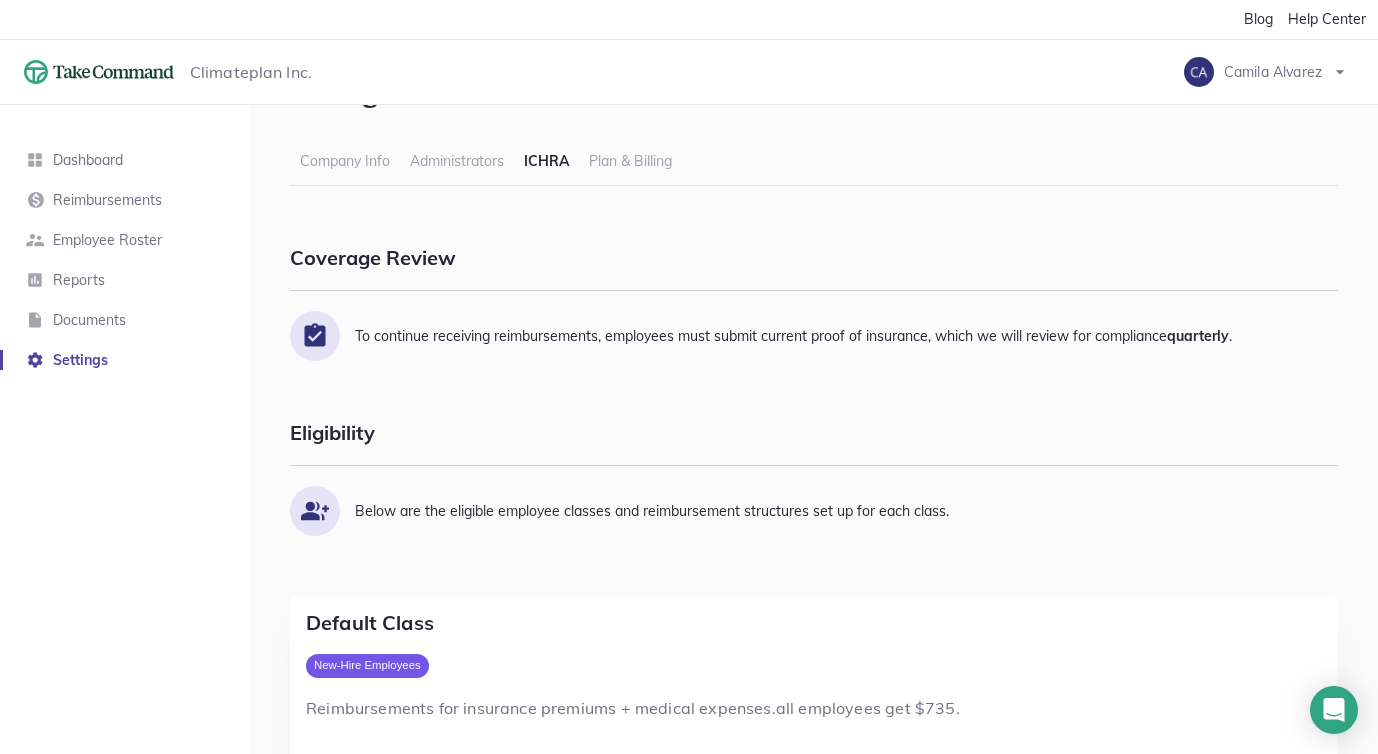 scroll, scrollTop: 0, scrollLeft: 0, axis: both 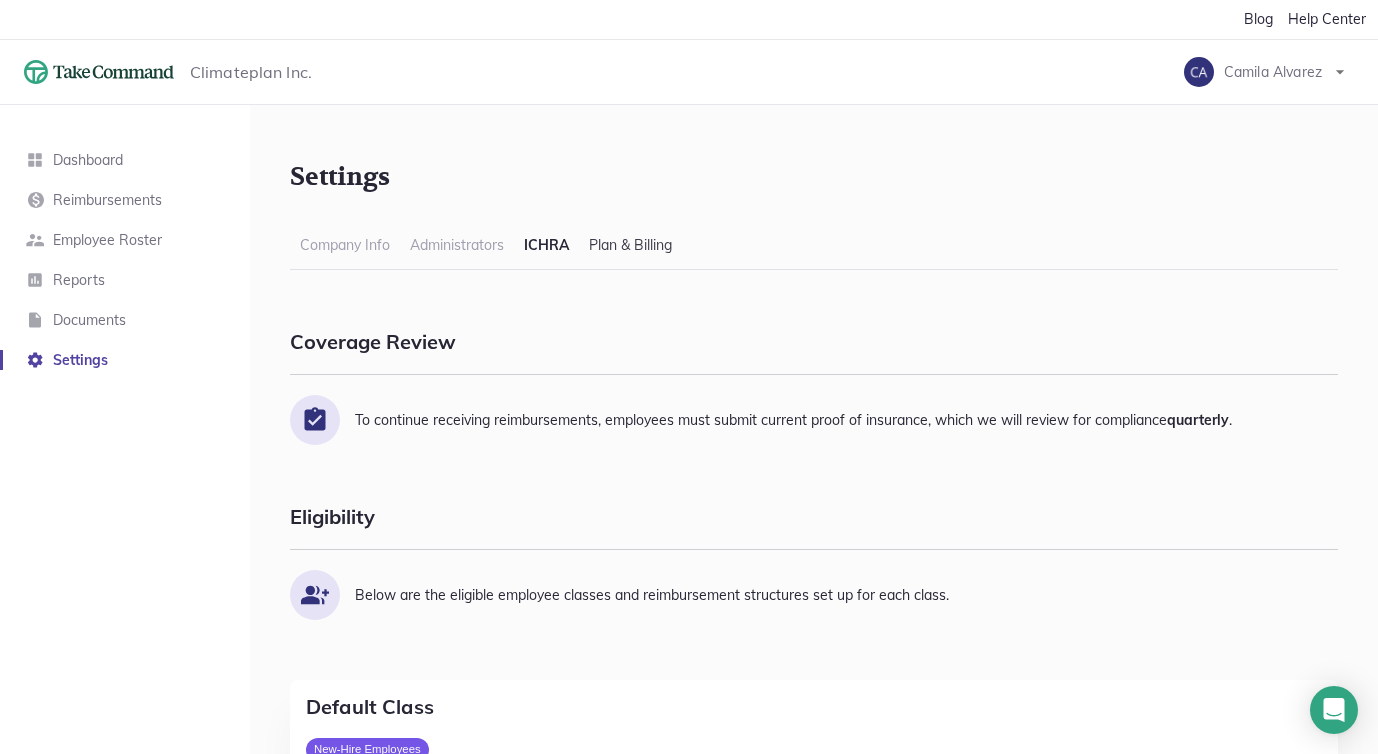 click on "Plan & Billing" at bounding box center [630, 250] 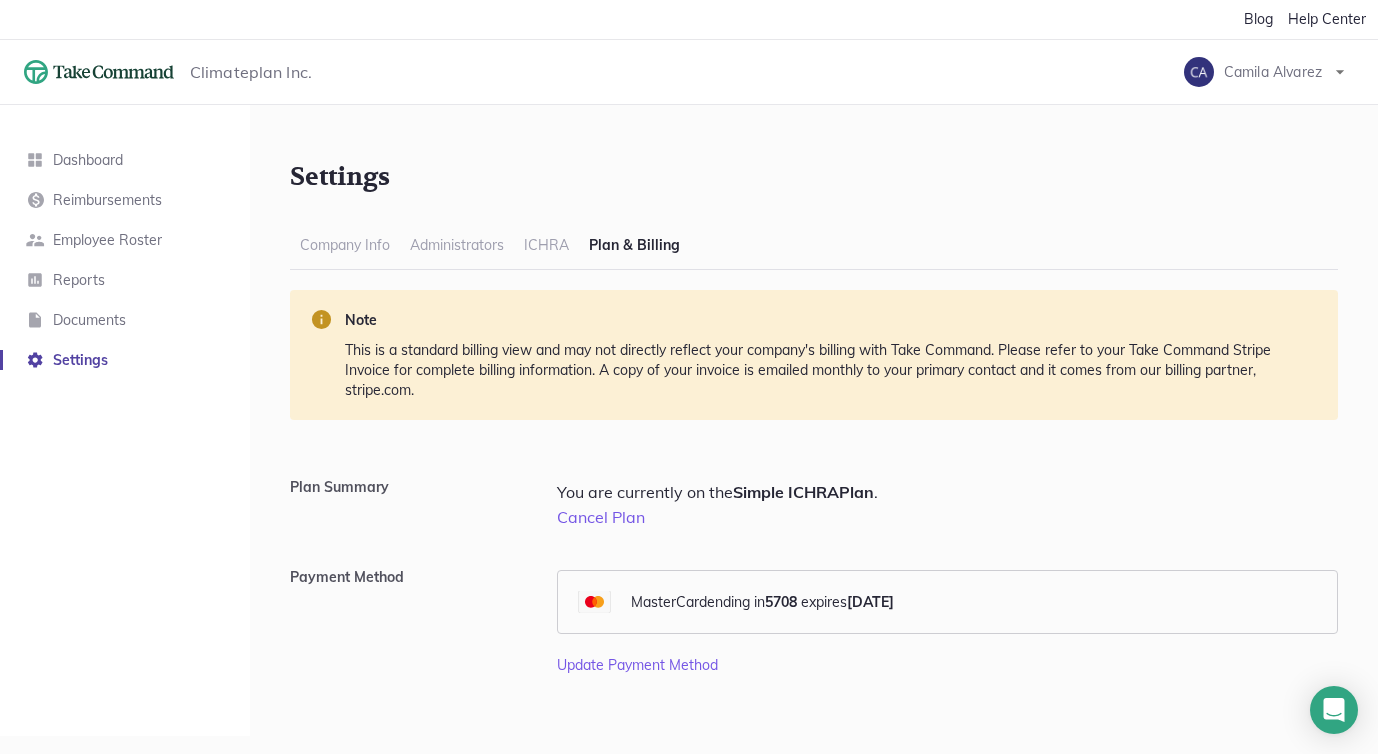 click on "Cancel Plan" at bounding box center (947, 517) 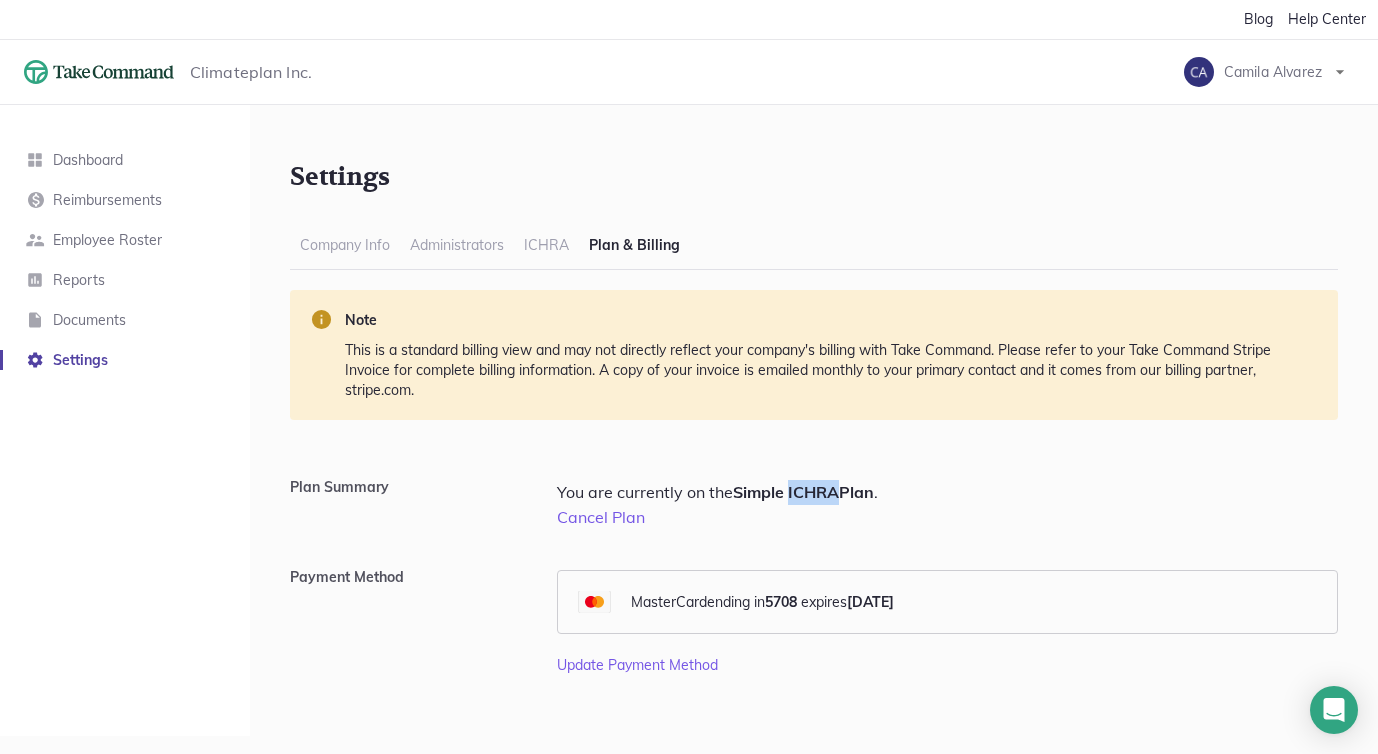 click on "Simple ICHRA Plan" at bounding box center [803, 492] 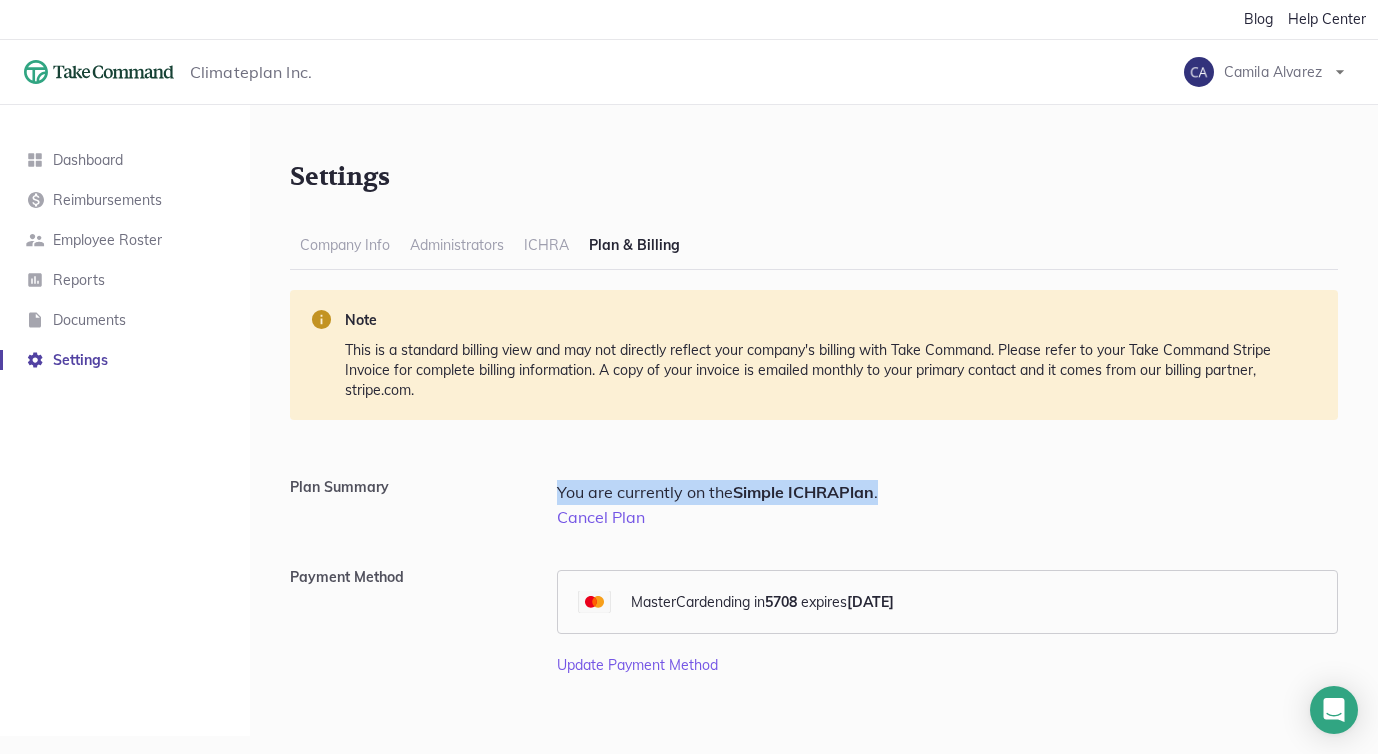 click on "You are currently on the Simple ICHRA Plan ." at bounding box center [947, 492] 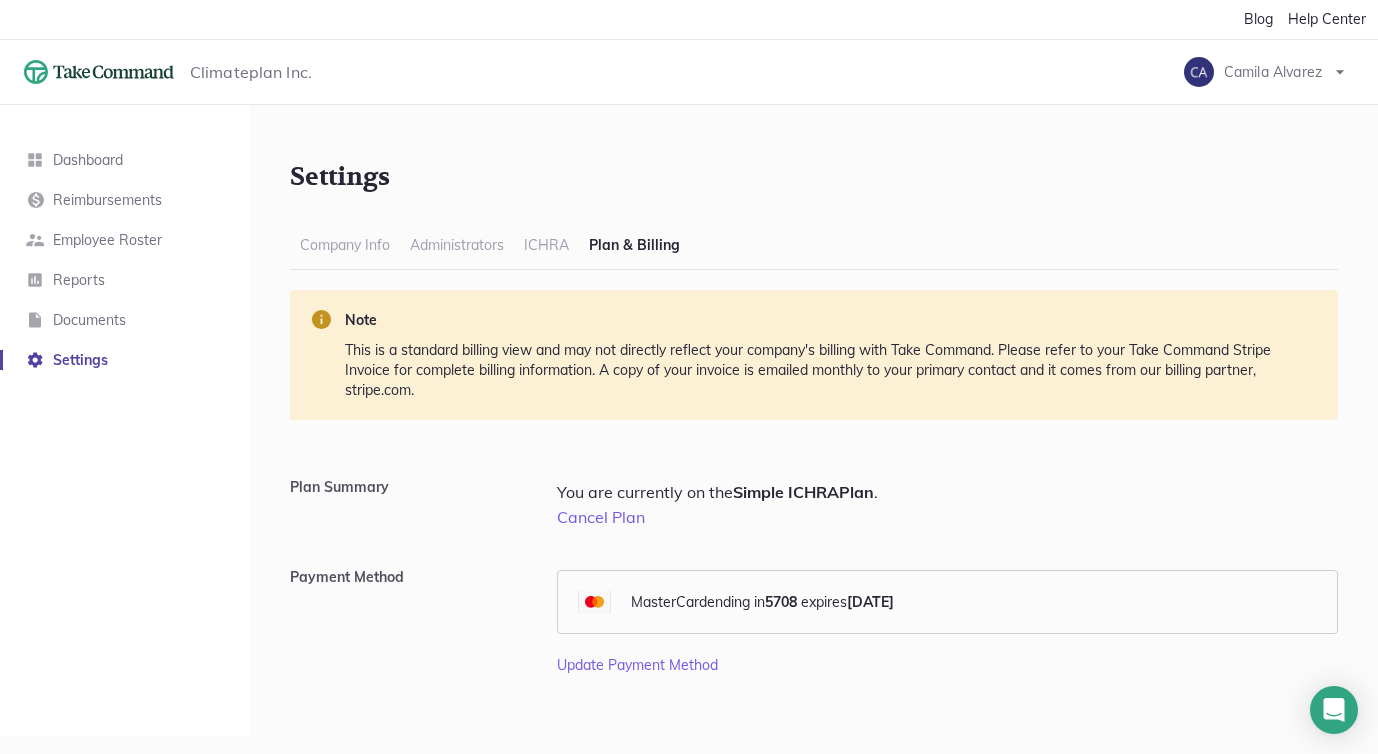 click on "Company Info Company Info Administrators ICHRA Plan & Billing info Note This is a standard billing view and may not directly reflect your company's billing with Take Command. Please refer to your Take Command Stripe Invoice for complete billing information. A copy of your invoice is emailed monthly to your primary contact and it comes from our billing partner, stripe.com. Plan Summary You are currently on the Simple ICHRA Plan . Cancel Plan Payment Method MasterCard MasterCard ending in 5708 expires 3/2029 Update Payment Method" at bounding box center [814, 453] 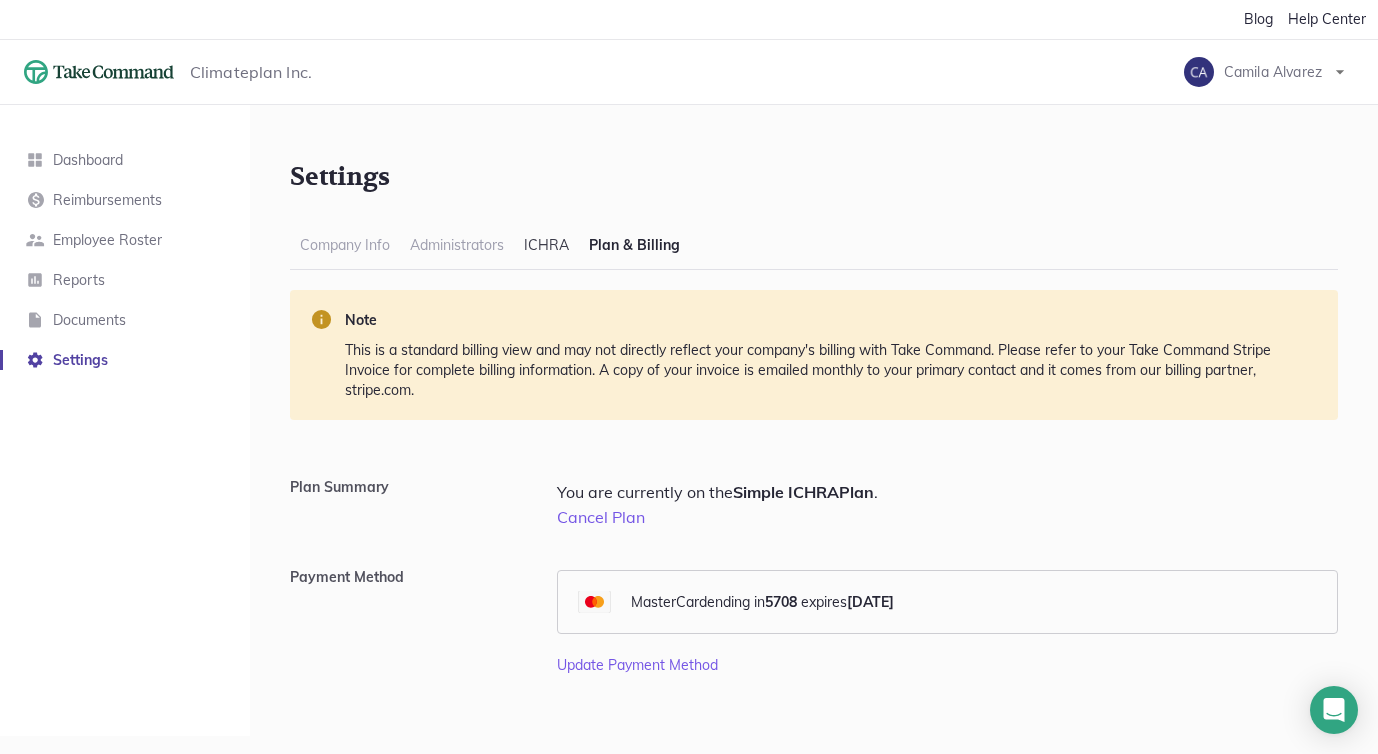 click on "ICHRA" at bounding box center (546, 250) 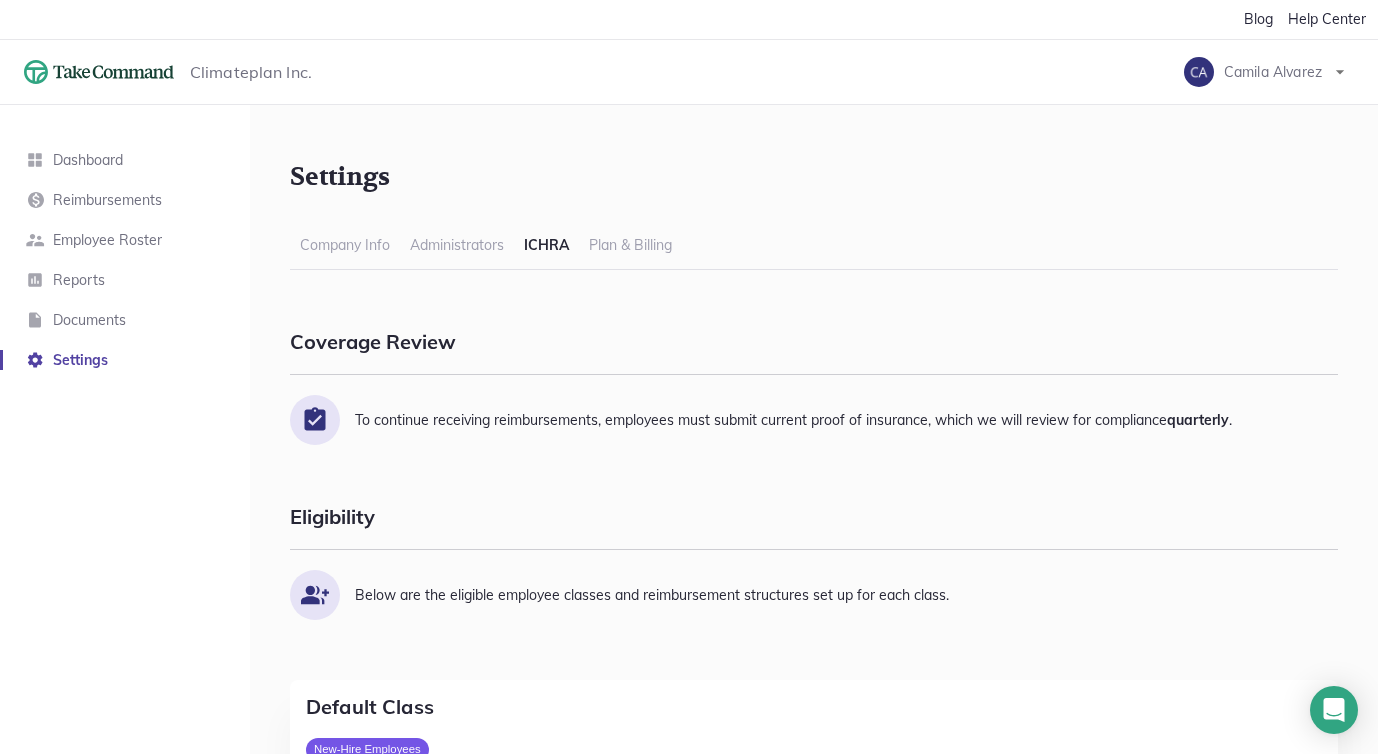 scroll, scrollTop: 20, scrollLeft: 0, axis: vertical 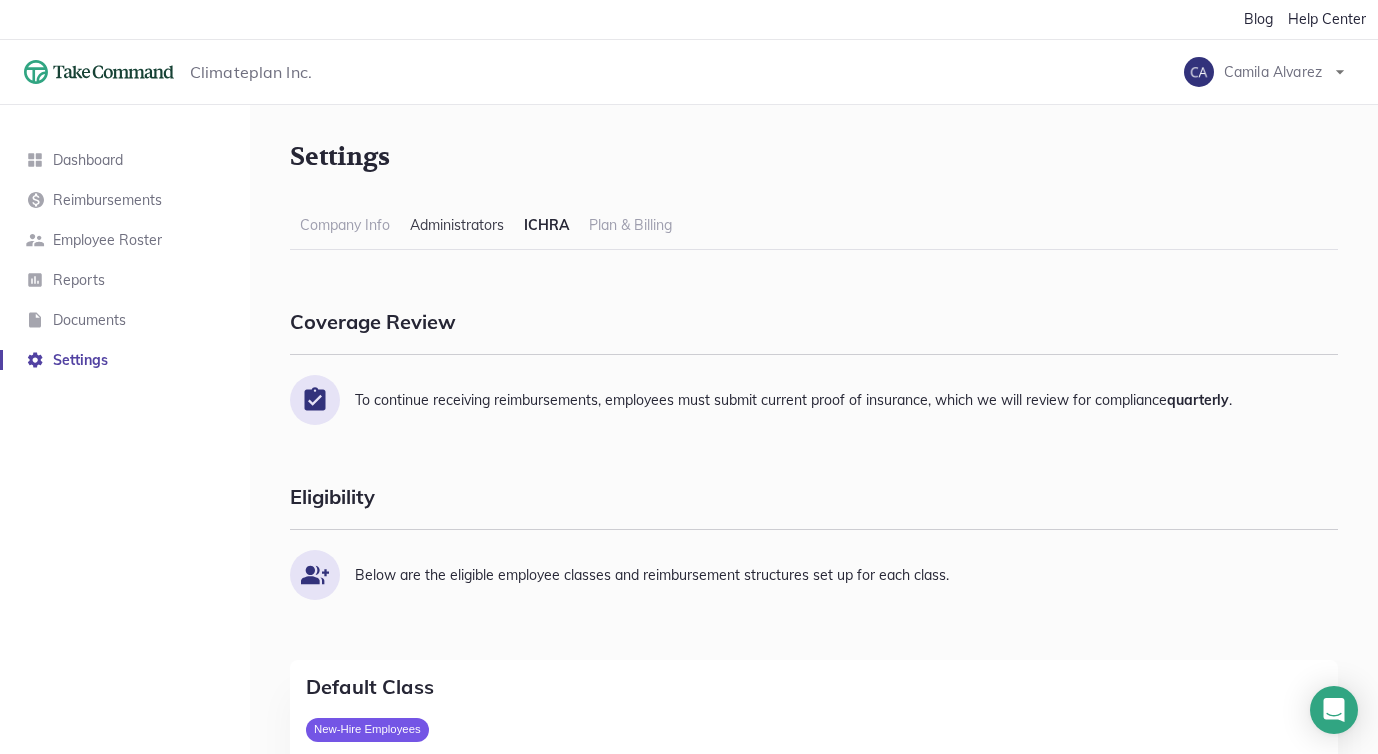 click on "Administrators" at bounding box center [457, 230] 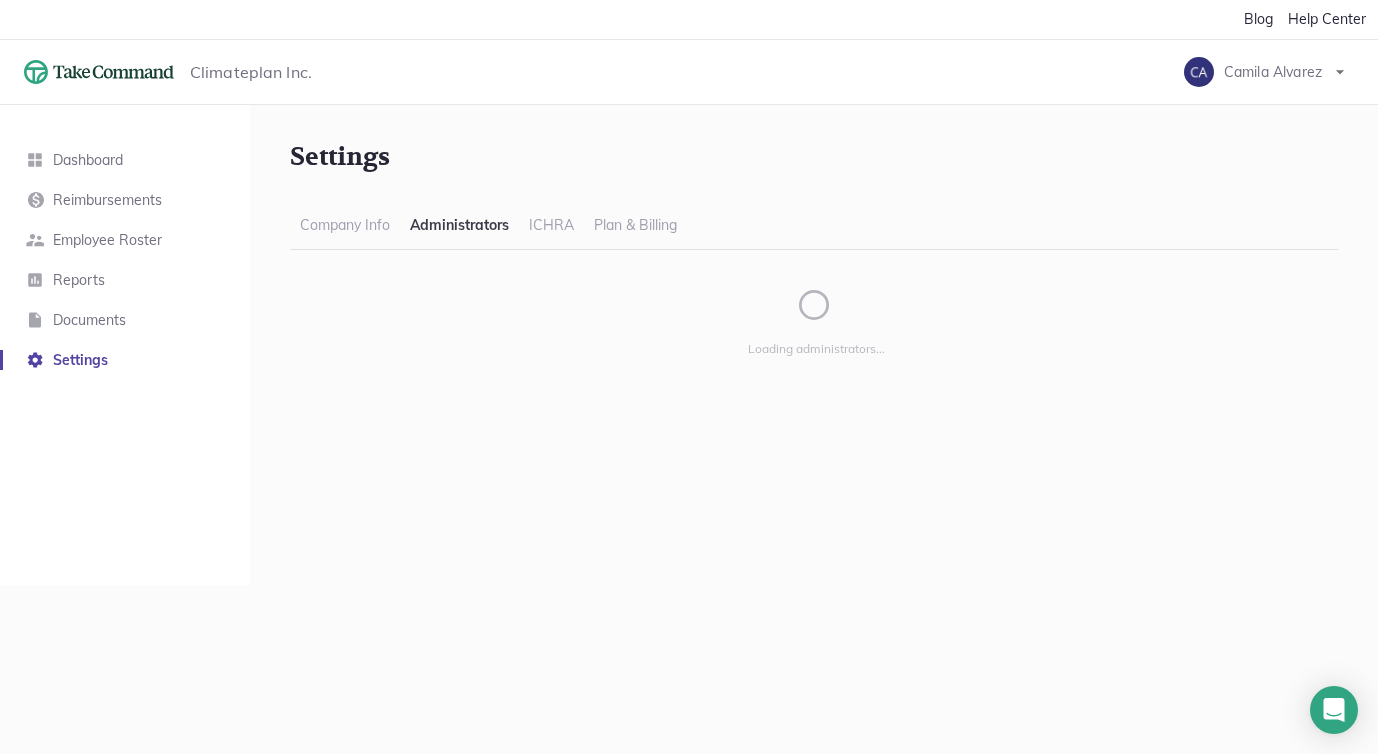 scroll, scrollTop: 0, scrollLeft: 0, axis: both 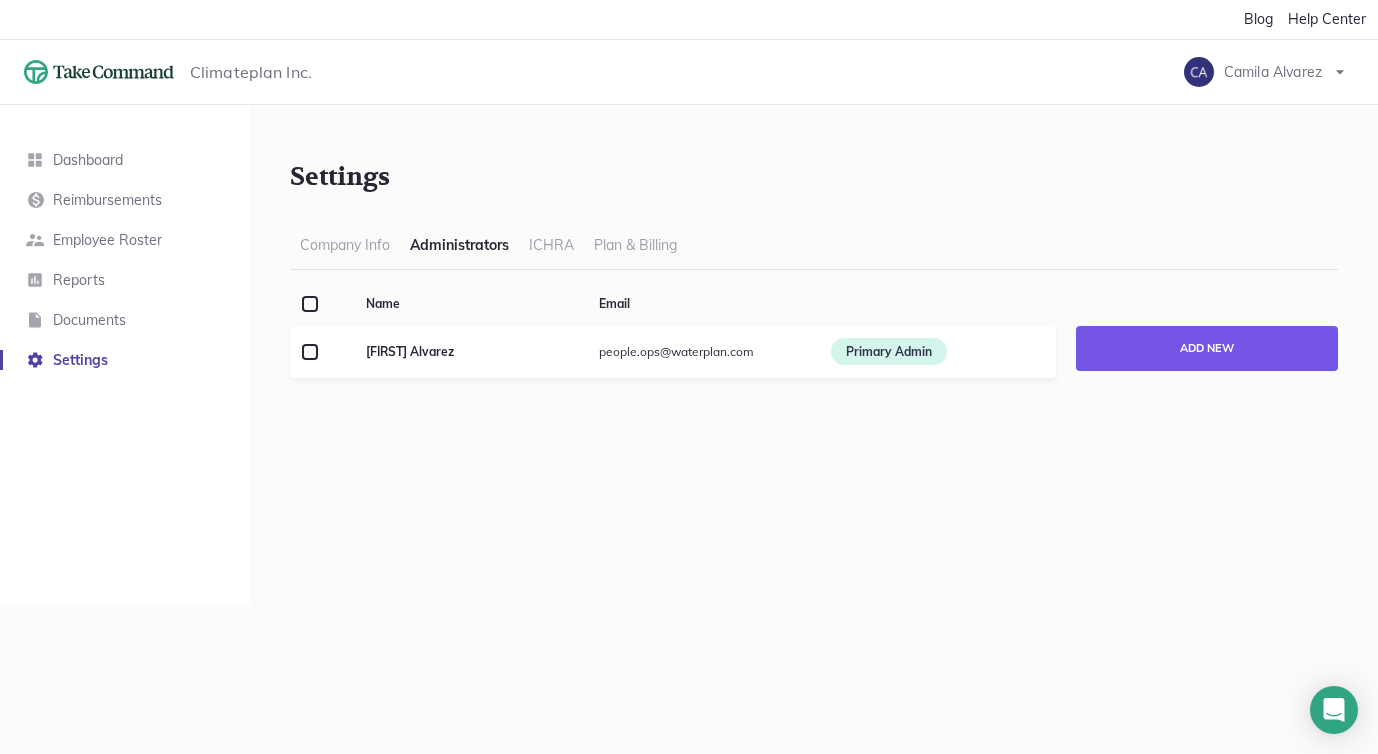 click on "Name Email Camila Alvarez people.ops@waterplan.com Primary Admin" at bounding box center [673, 378] 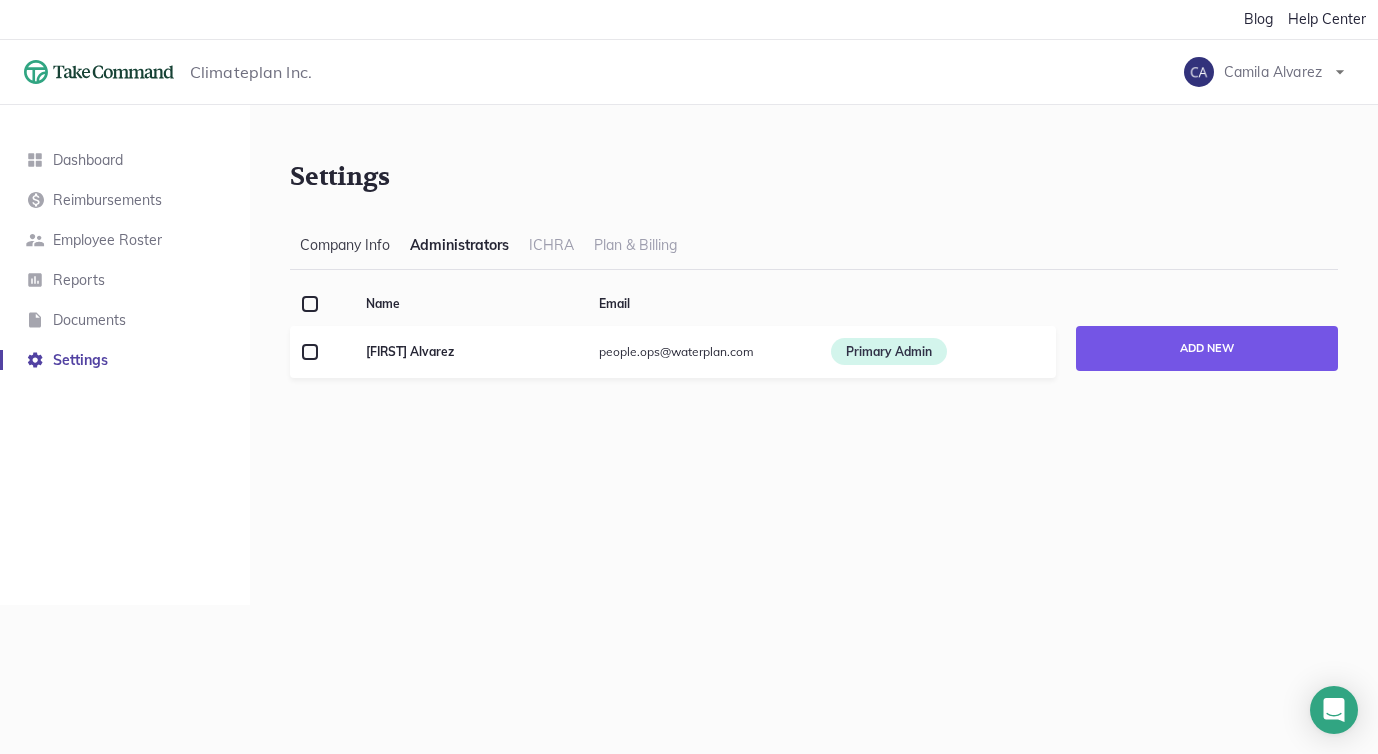 click on "Company Info" at bounding box center [345, 250] 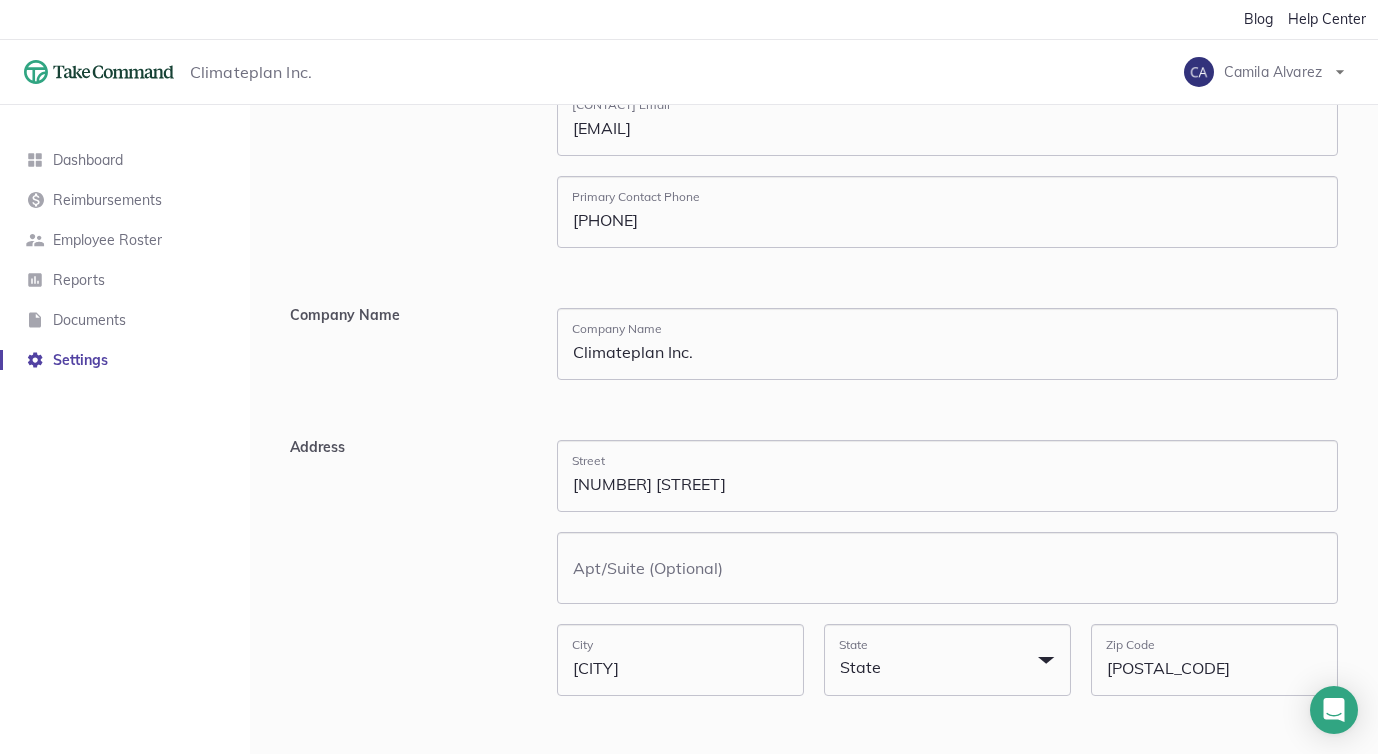scroll, scrollTop: 0, scrollLeft: 0, axis: both 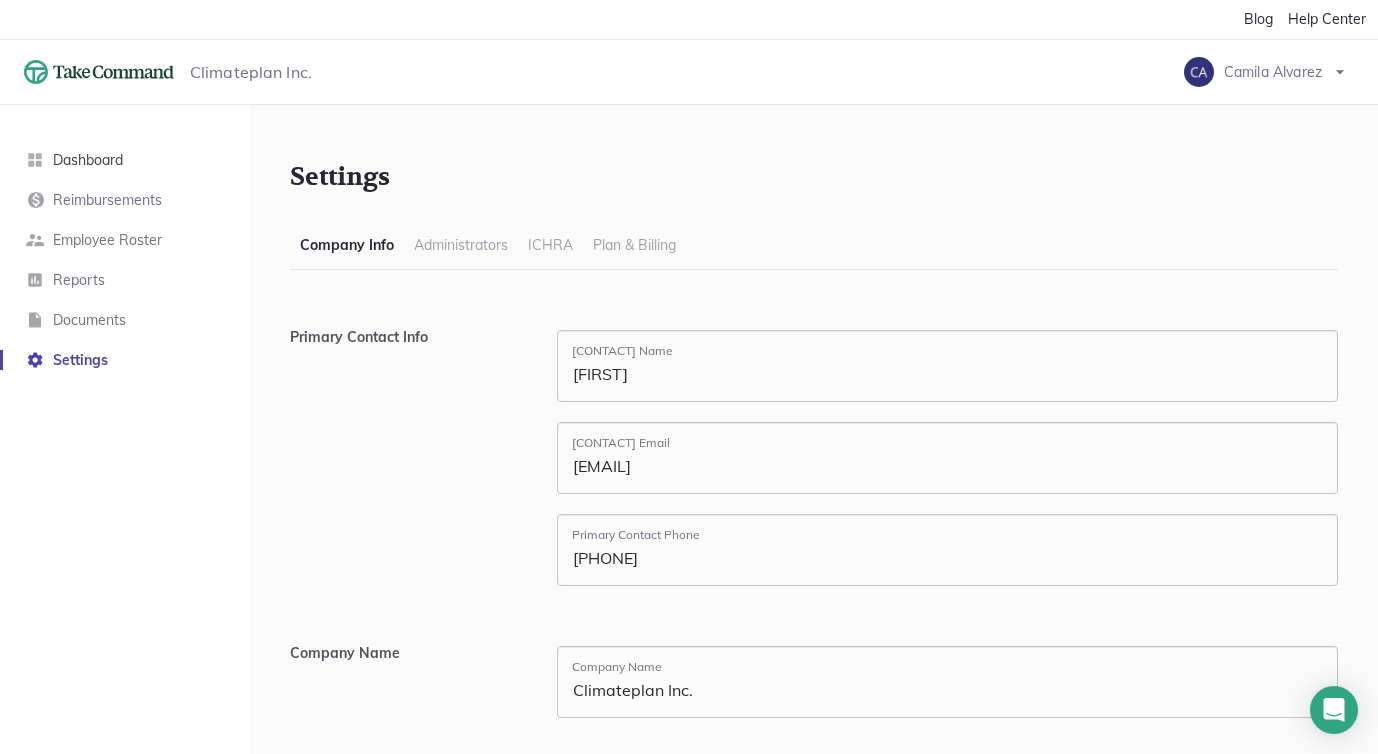 click on "Dashboard" at bounding box center [88, 160] 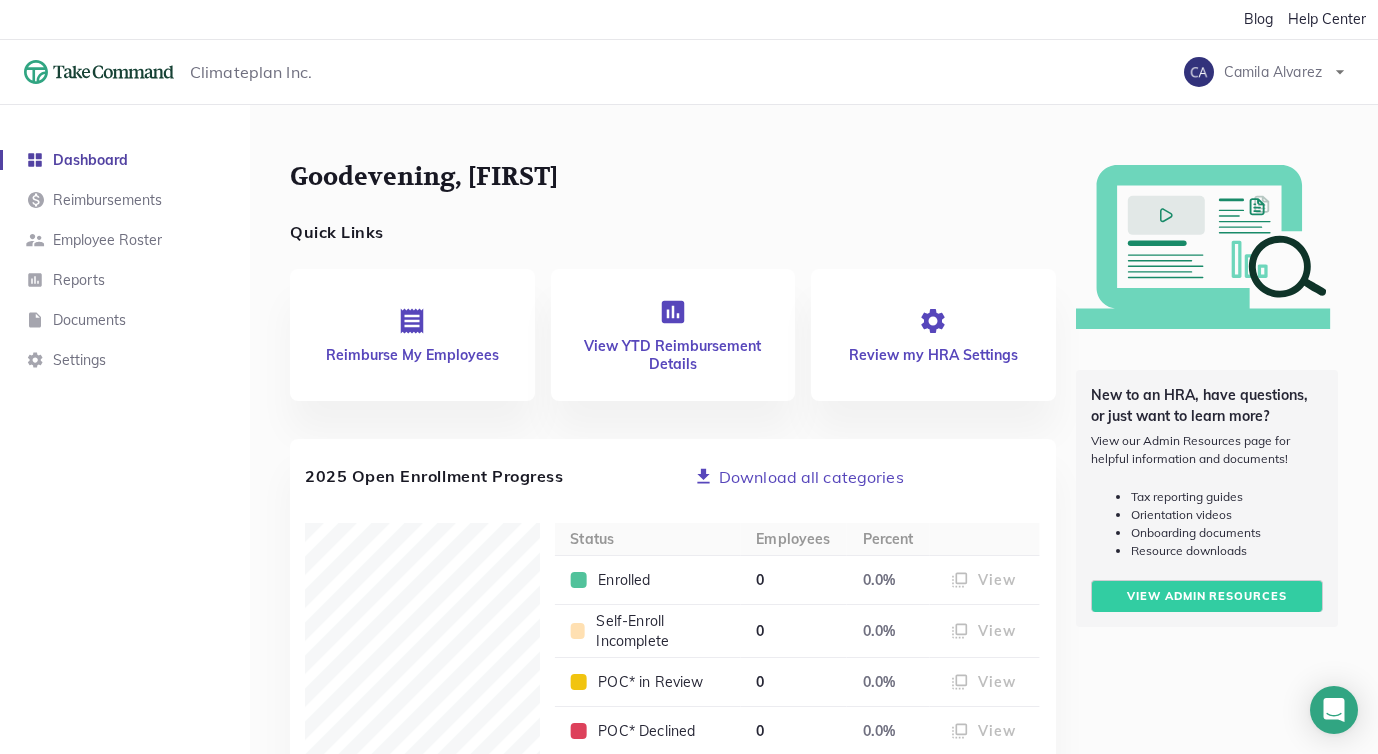 scroll, scrollTop: 998448, scrollLeft: 998622, axis: both 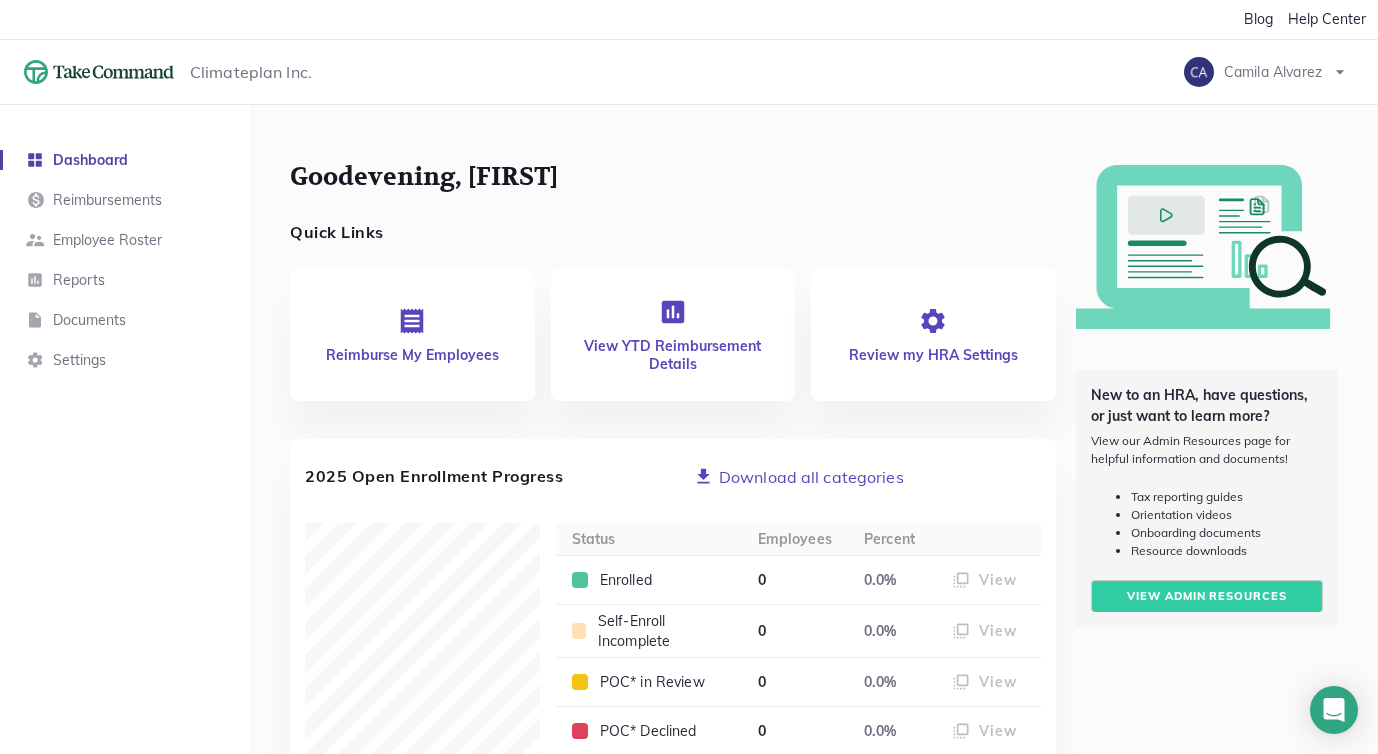 click on "Good evening, [FIRST]" at bounding box center [673, 192] 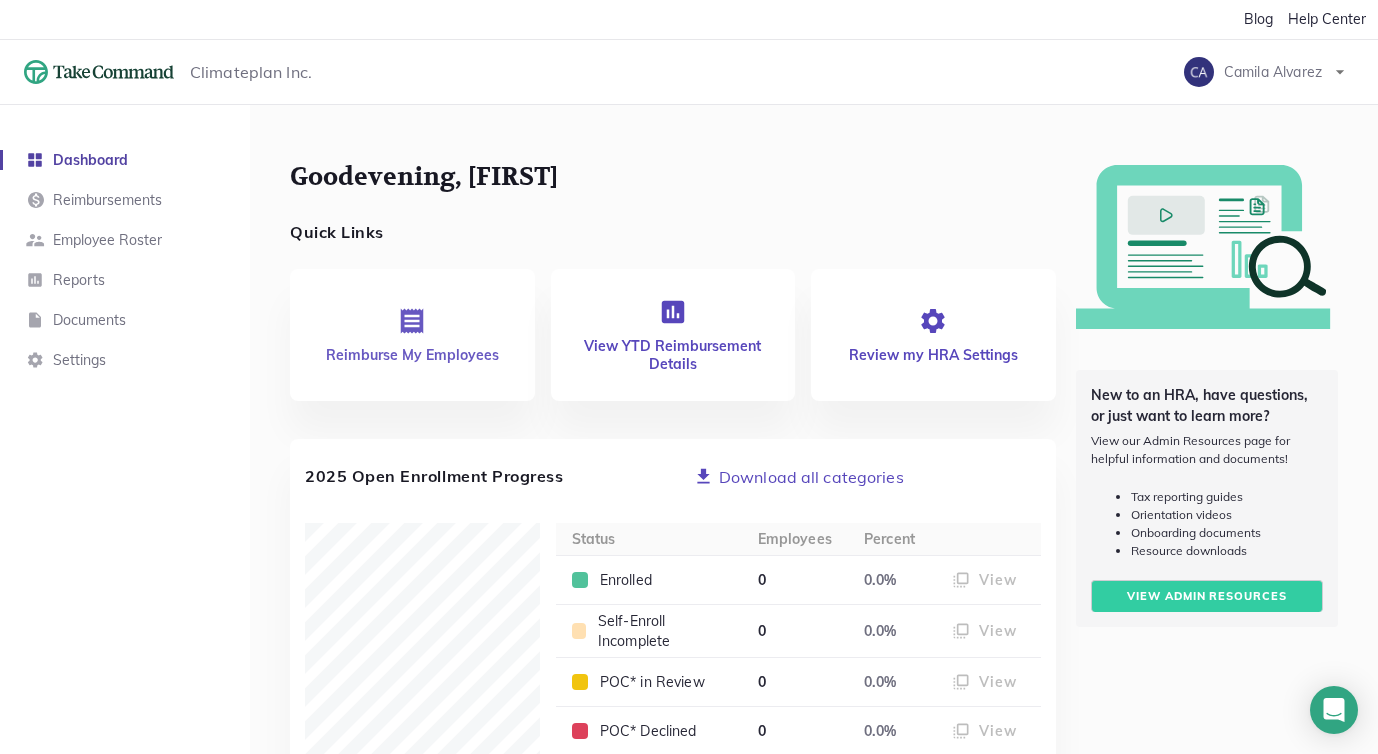 click on "Reimburse My Employees" at bounding box center (412, 335) 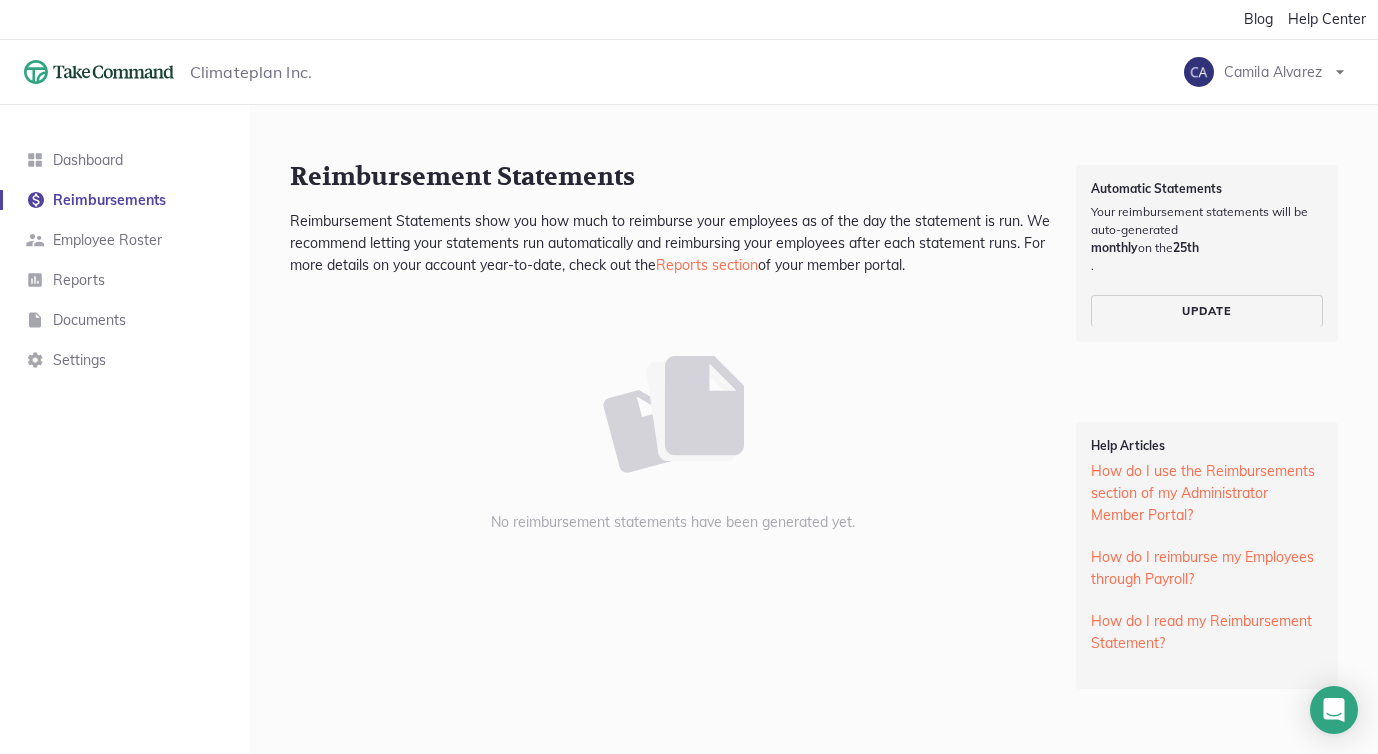 click on "Dashboard Reimbursements Employee Roster Reports Documents Settings" at bounding box center [125, 452] 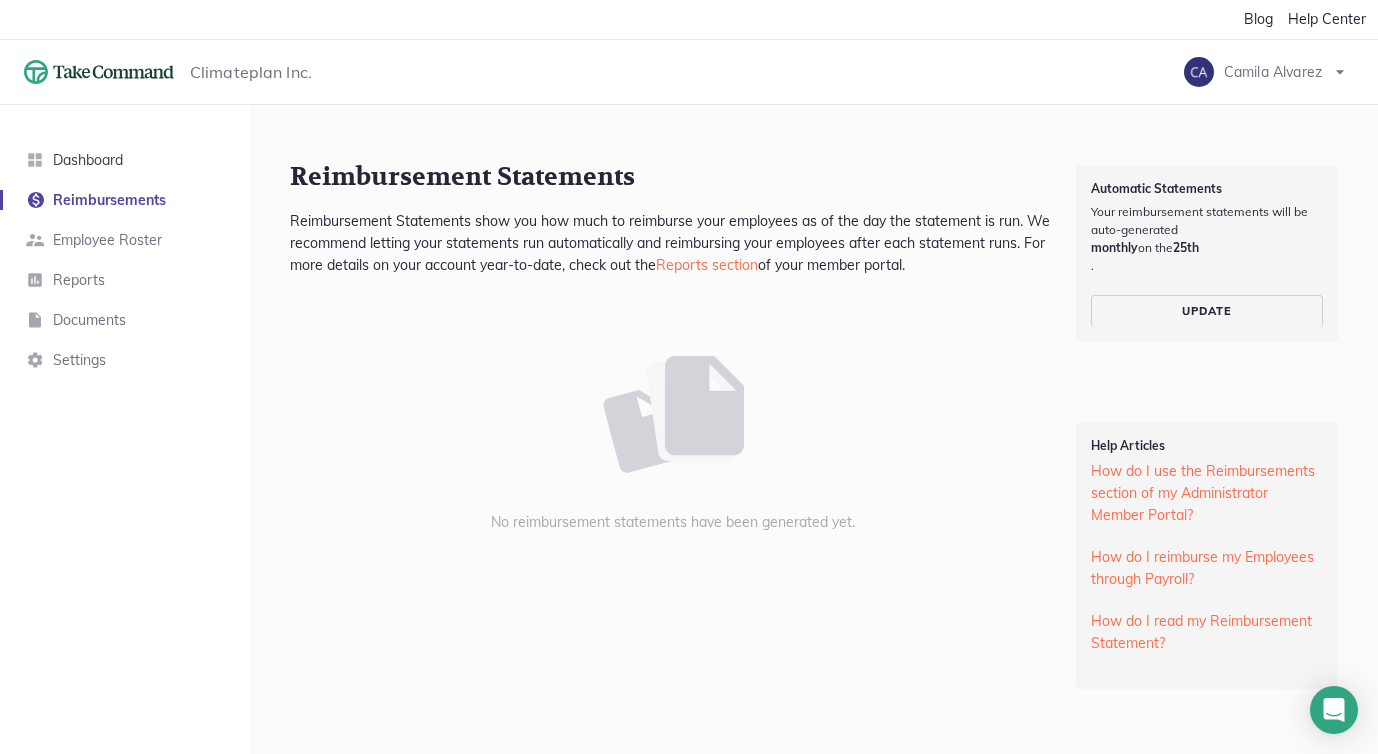 click on "Dashboard" at bounding box center [88, 160] 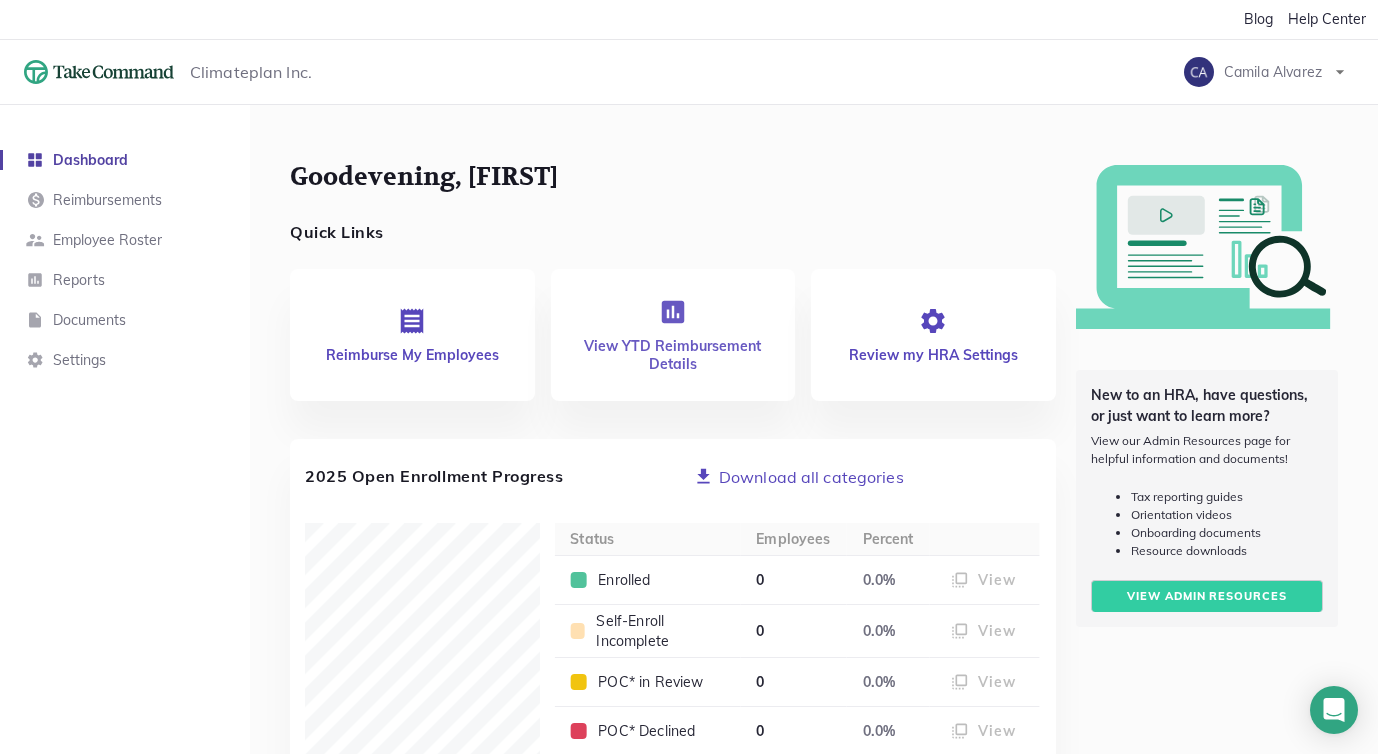scroll, scrollTop: 998045, scrollLeft: 998622, axis: both 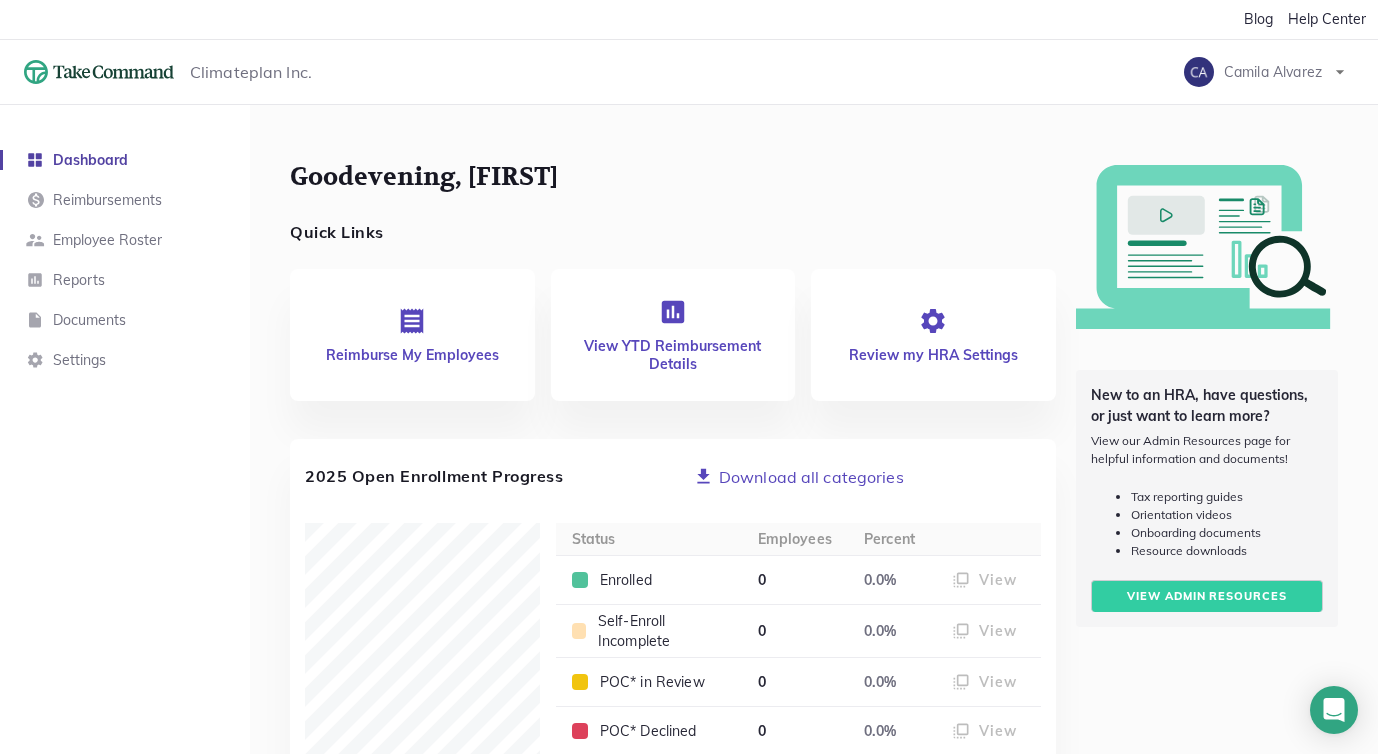 click on "New to an HRA, have questions, or just want to learn more? View our Admin Resources page for helpful information and documents! Tax reporting guides Orientation videos Onboarding documents Resource downloads View Admin Resources" at bounding box center [1207, 436] 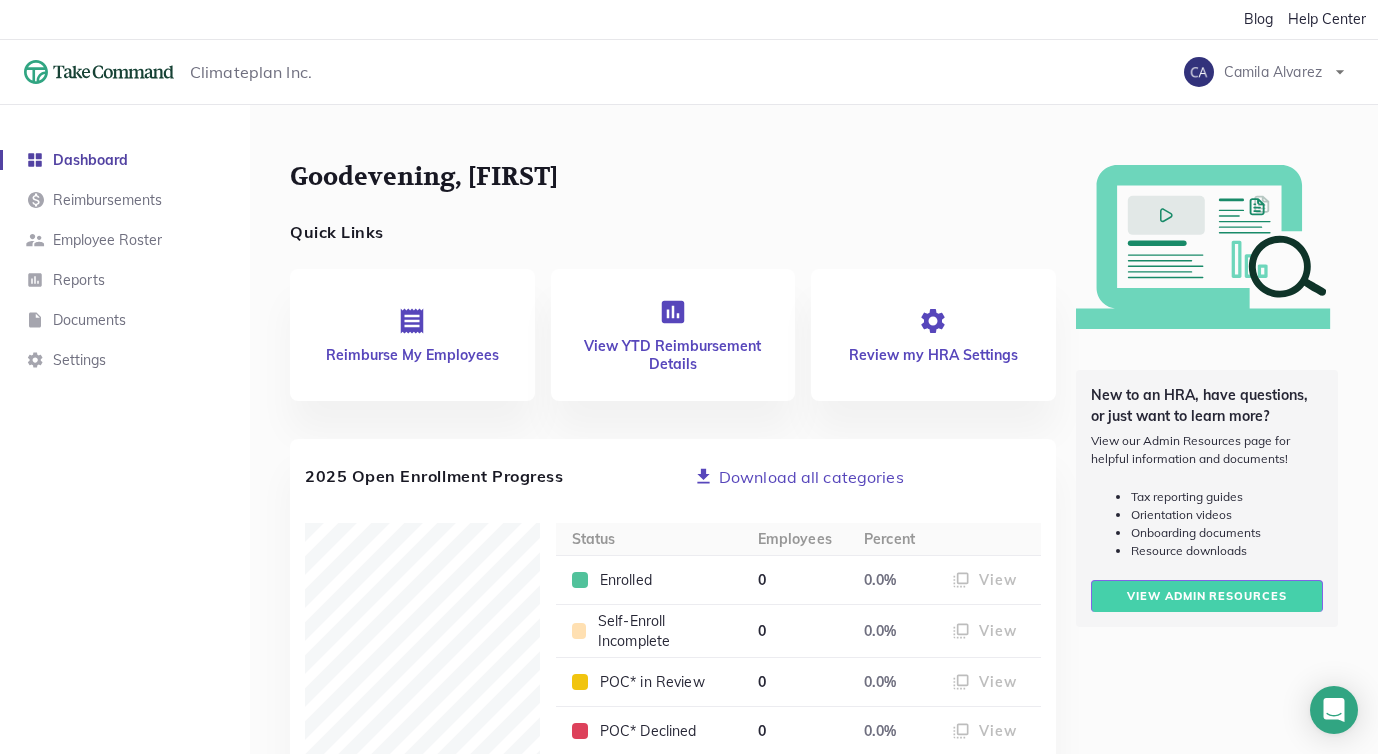 click on "View Admin Resources" at bounding box center [1207, 596] 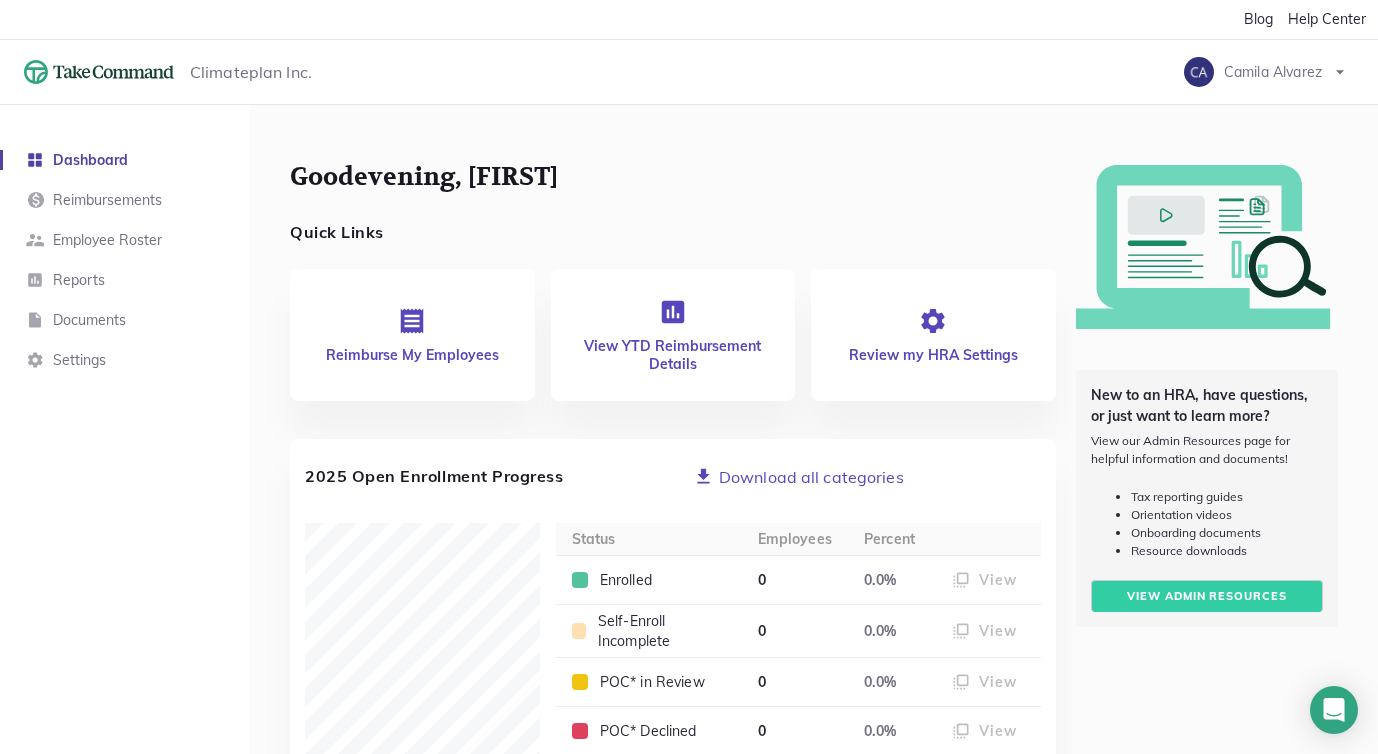 click on "Good evening , Camila Quick Links Reimburse My Employees View YTD Reimbursement Details Review my HRA Settings 2025 Open Enrollment Progress Download all categories Status Employees Percent Enrolled 0 0.0 % View Self-Enroll Incomplete 0 0.0 % View POC* in Review 0 0.0 % View POC* Declined 0 0.0 % View Waived 0 0.0 % View Opted Out 0 0.0 % View Expired 0 0.0 % View Currently Shopping 0 0.0 % View Not Started 0 0.0 % View Ineligible 0 0.0 % View *POC stands for Proof of Coverage. Employees upload their plan info to our compliance team to review. Your overview data will appear here once you have had some reimbursements. Payments Overview $ 0 Reimbursements Owed Next Report $ 2,868 Total Monthly Offered $ 0 Total Unclaimed Balance New to an HRA, have questions, or just want to learn more? View our Admin Resources page for helpful information and documents! Tax reporting guides Orientation videos Onboarding documents Resource downloads View Admin Resources" at bounding box center (814, 1082) 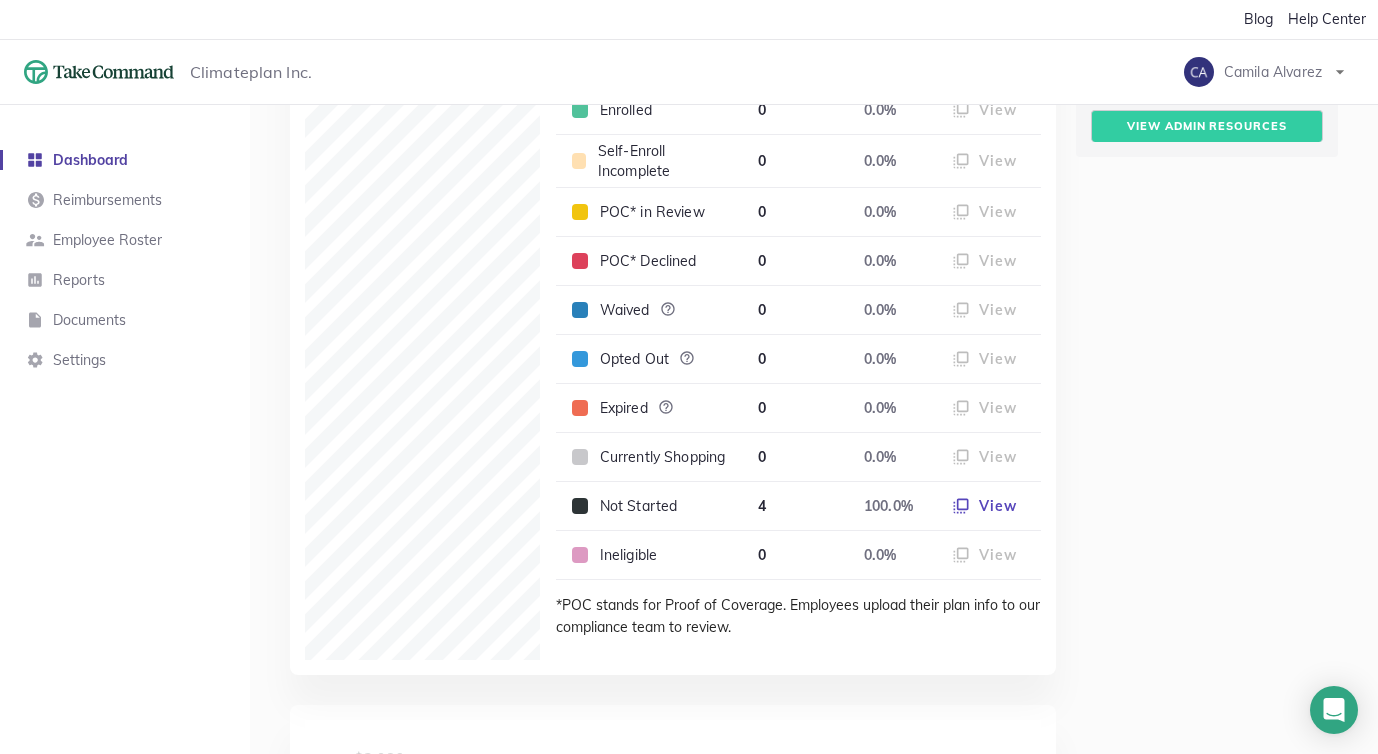 scroll, scrollTop: 475, scrollLeft: 0, axis: vertical 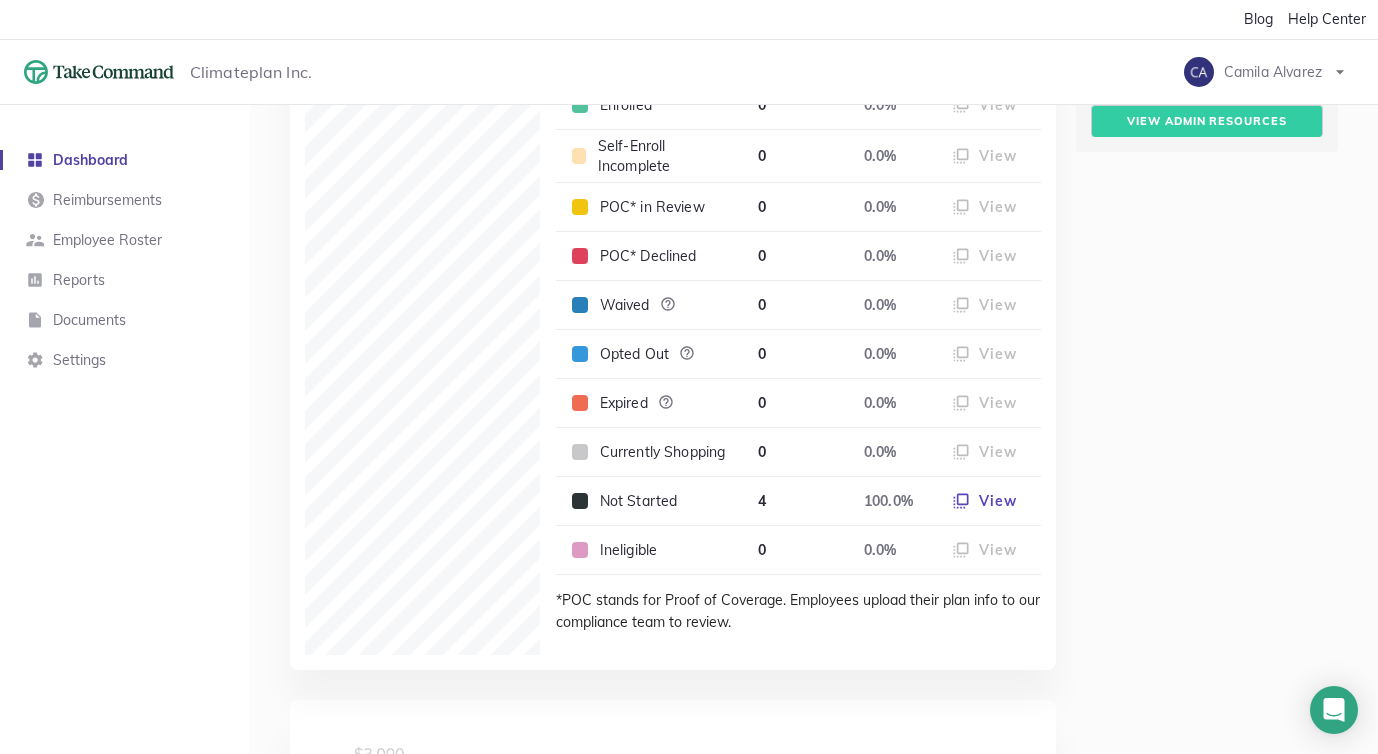 click on "Status Employees Percent Enrolled 0 0.0 % View Self-Enroll Incomplete 0 0.0 % View POC* in Review 0 0.0 % View POC* Declined 0 0.0 % View Waived 0 0.0 % View Opted Out 0 0.0 % View Expired 0 0.0 % View Currently Shopping 0 0.0 % View Not Started 4 100.0 % View Ineligible 0 0.0 % View *POC stands for Proof of Coverage. Employees upload their plan info to our compliance team to review." at bounding box center (798, 351) 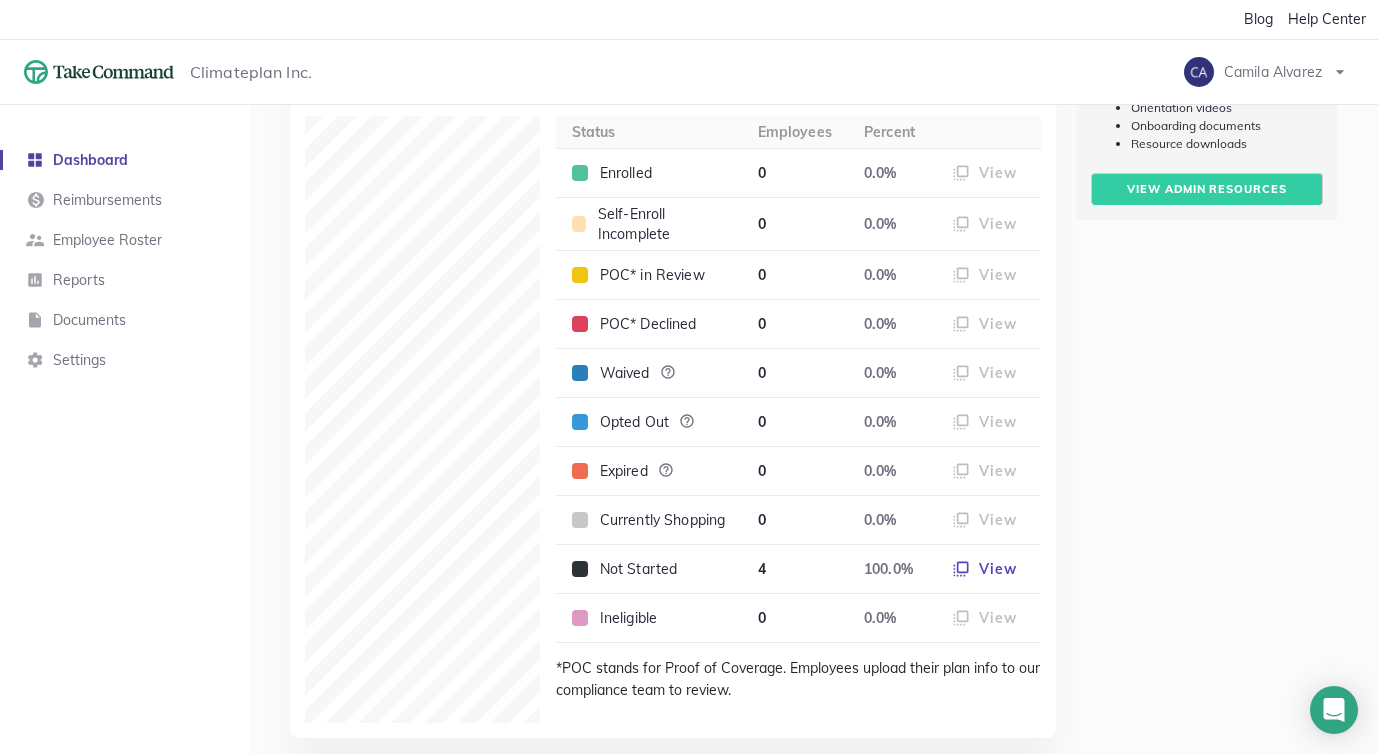 scroll, scrollTop: 432, scrollLeft: 0, axis: vertical 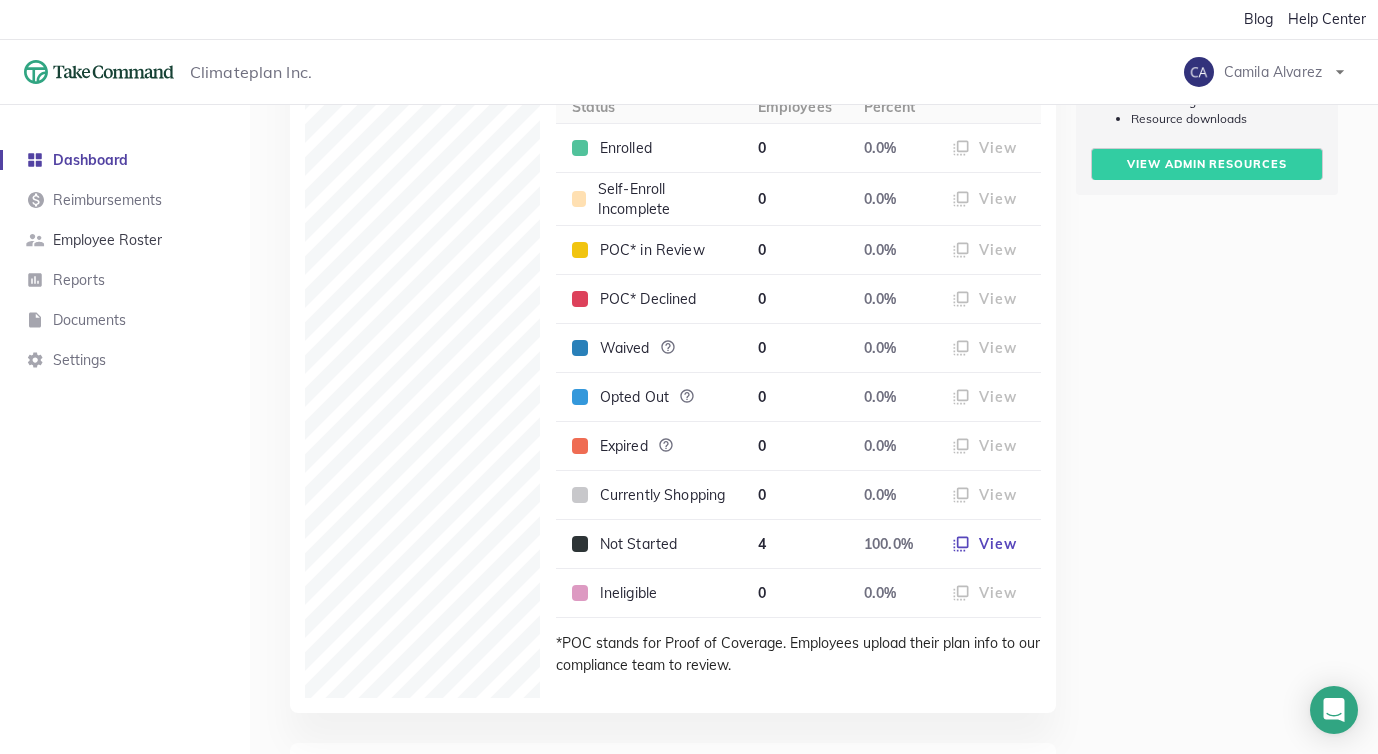 click on "Employee Roster" at bounding box center (107, 240) 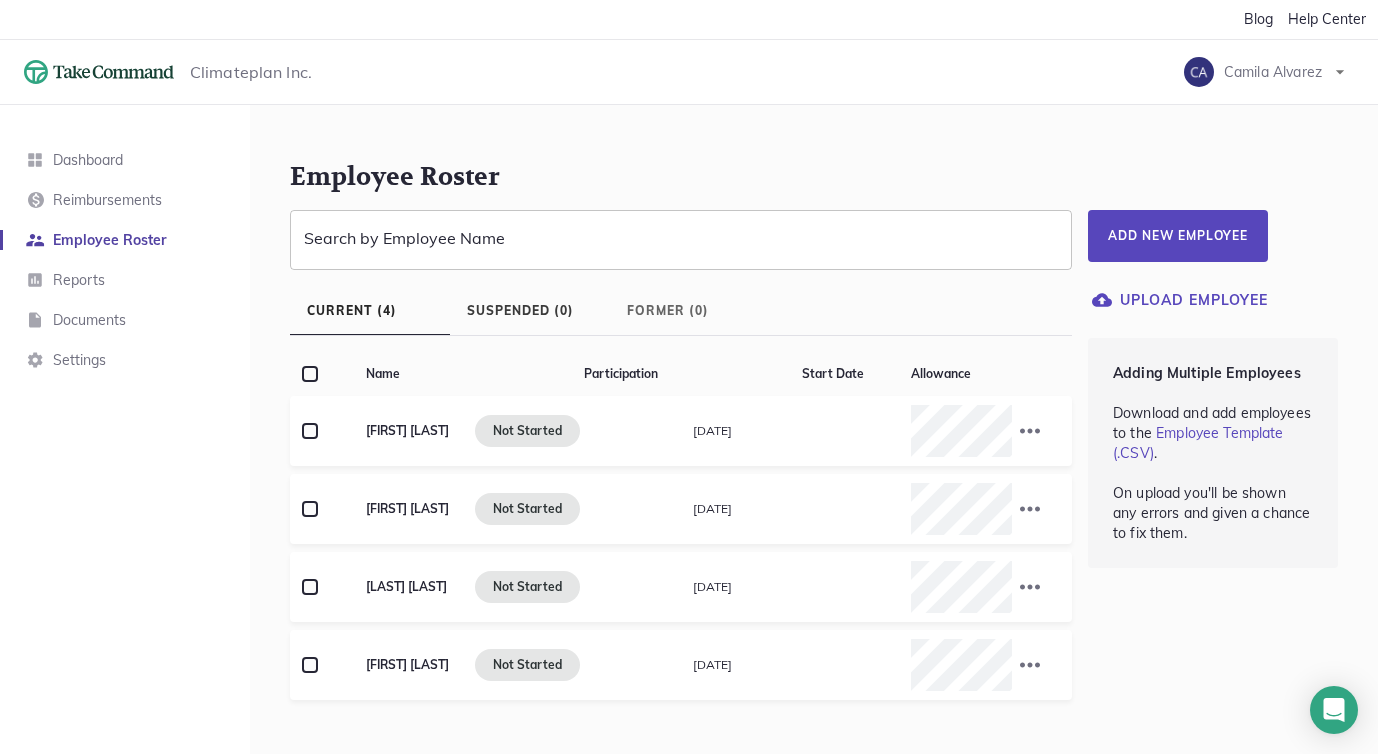 scroll, scrollTop: 20, scrollLeft: 0, axis: vertical 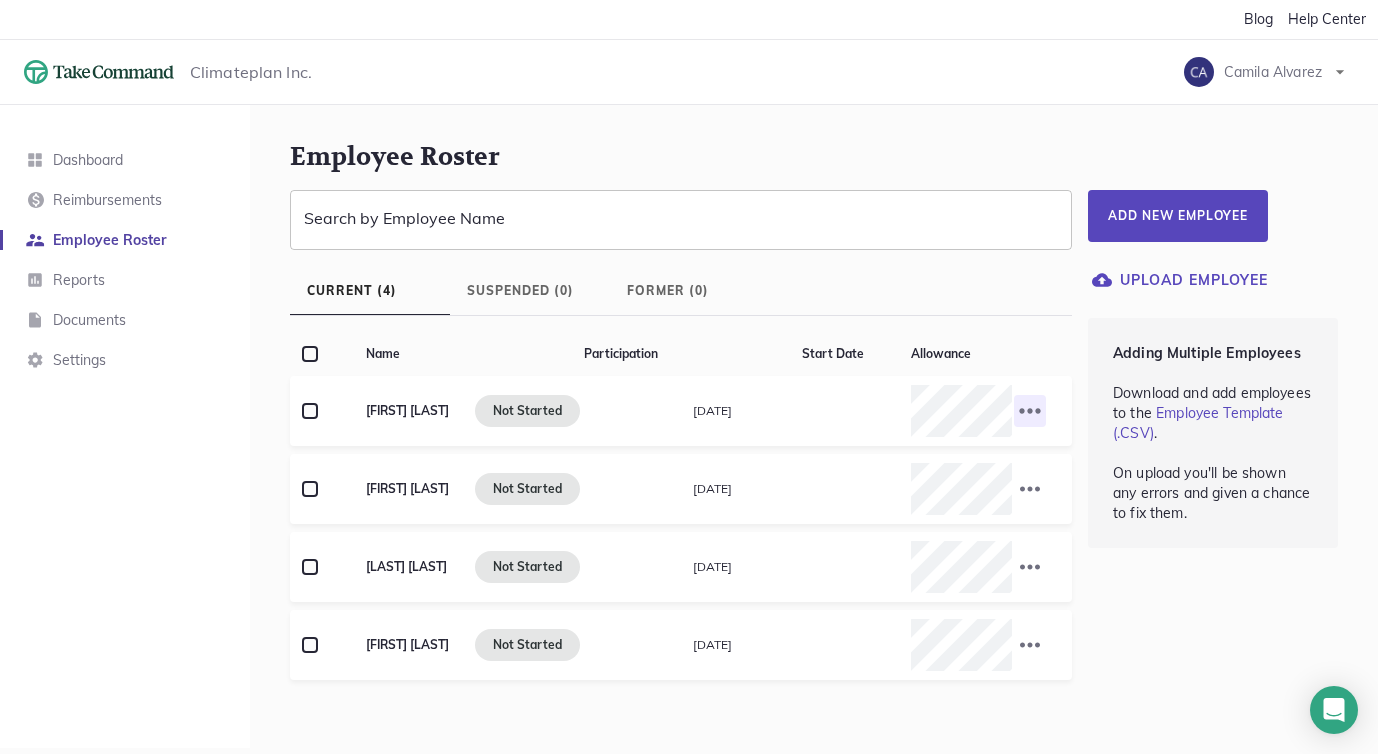 click at bounding box center (1029, 410) 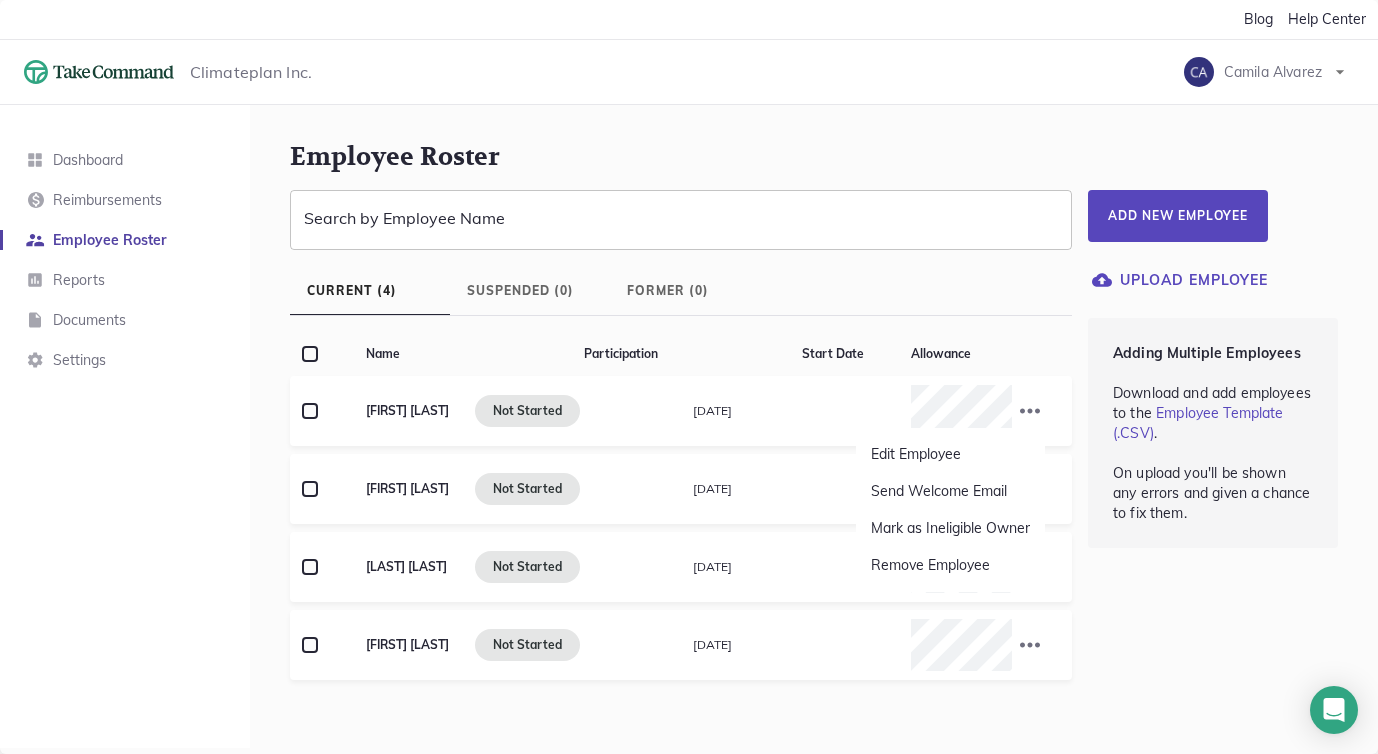 click at bounding box center (689, 377) 